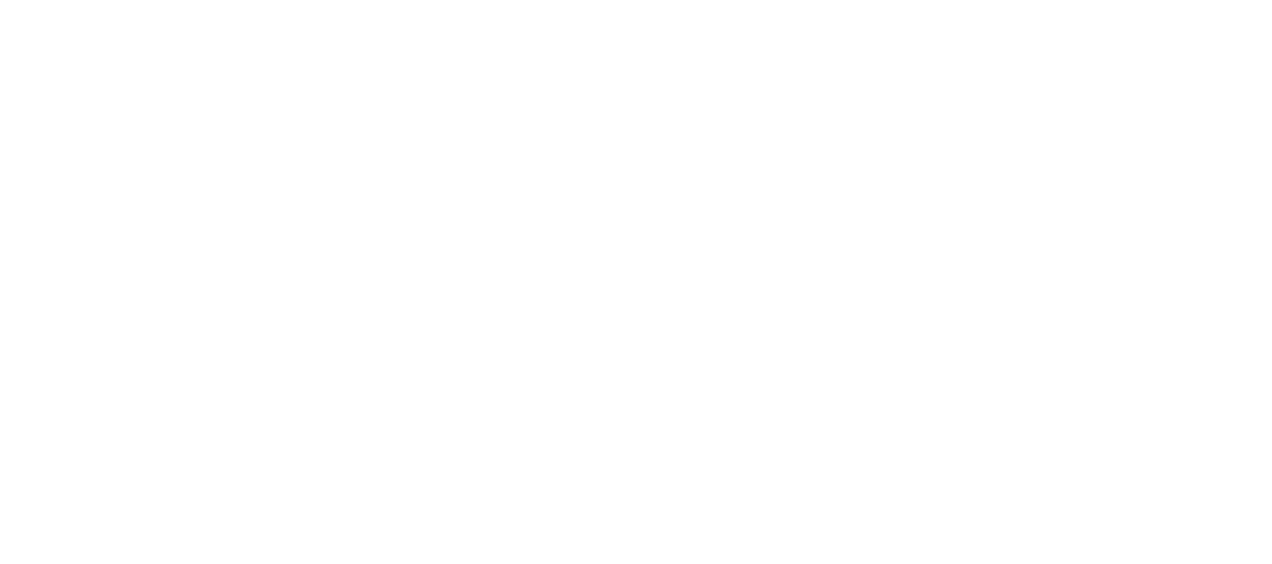 scroll, scrollTop: 0, scrollLeft: 0, axis: both 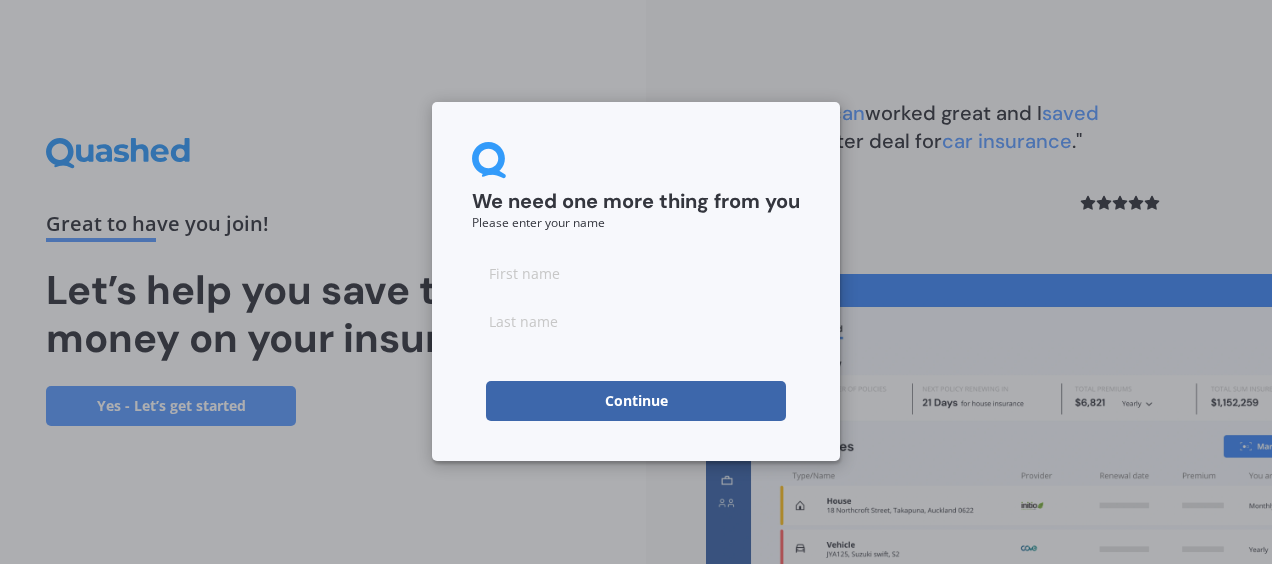 click at bounding box center (636, 273) 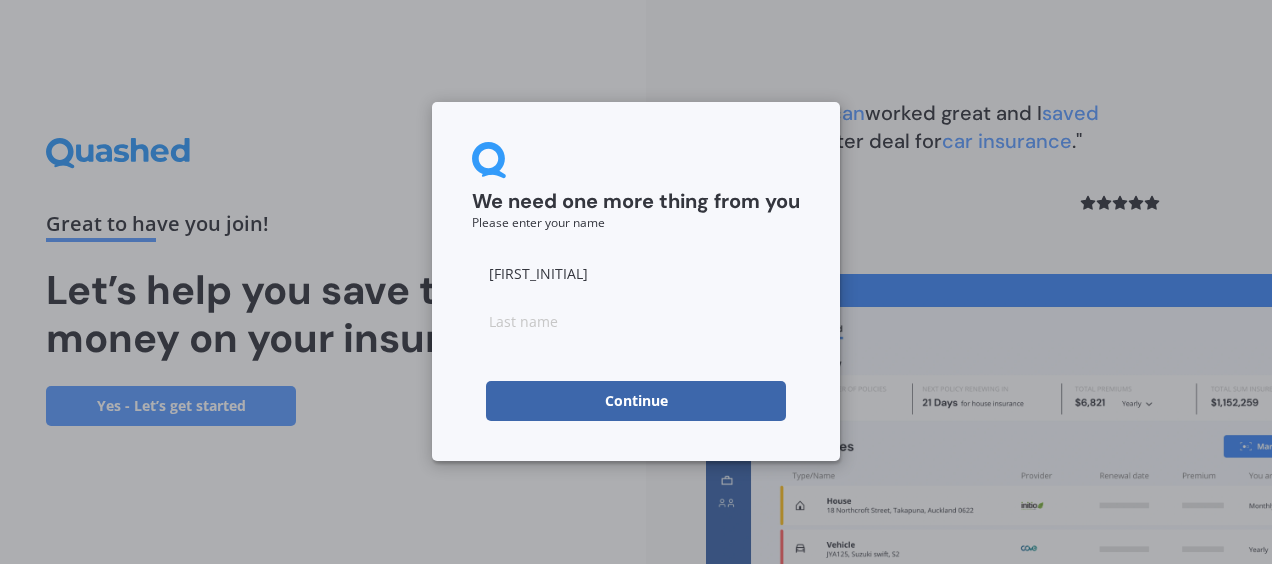type on "[FIRST]" 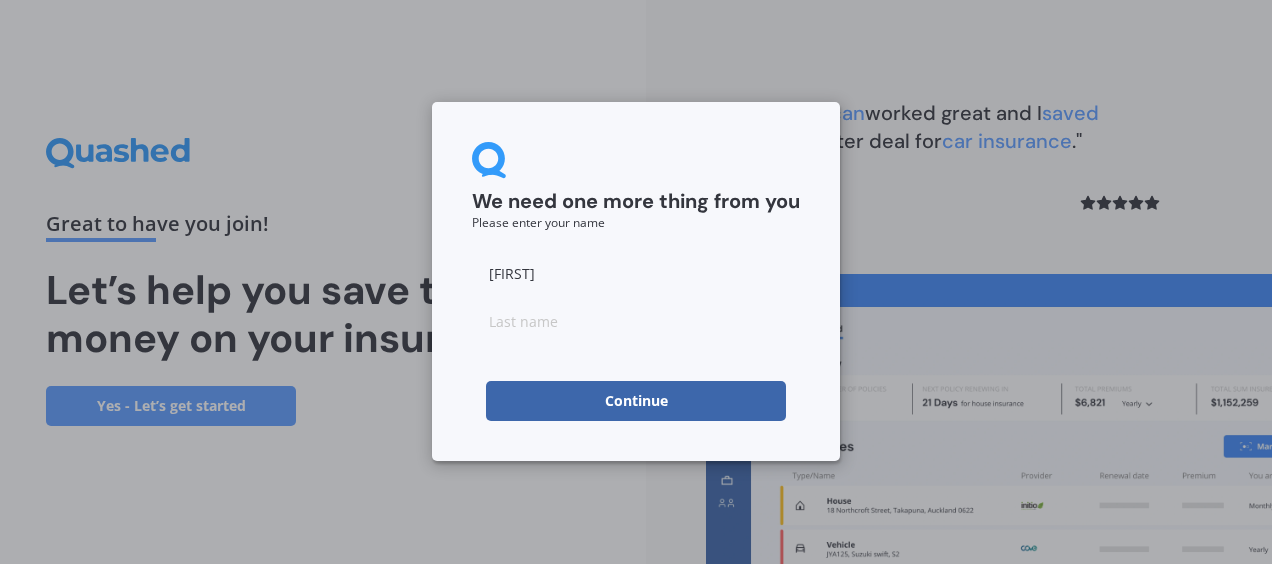 type on "L" 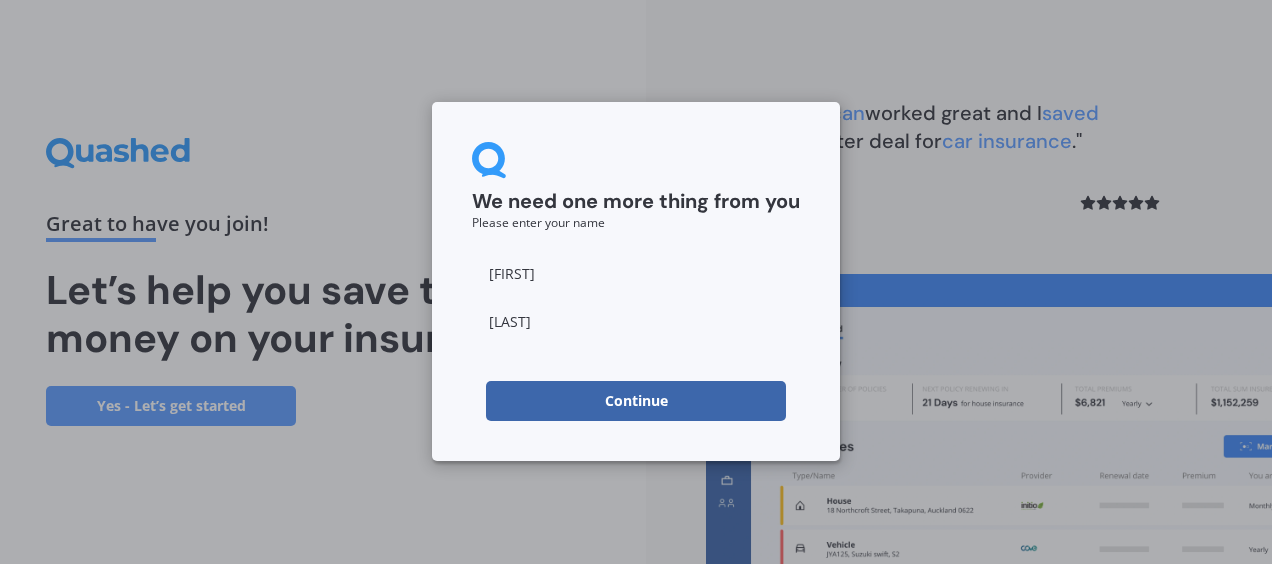 type on "[LAST]" 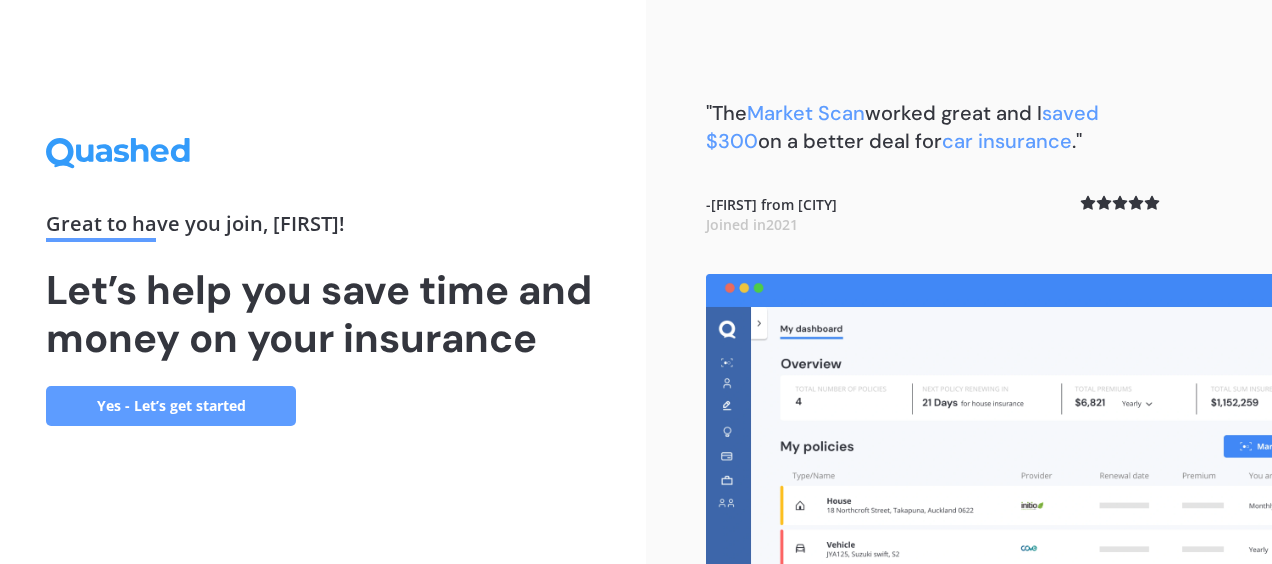 click on "Yes - Let’s get started" at bounding box center [171, 406] 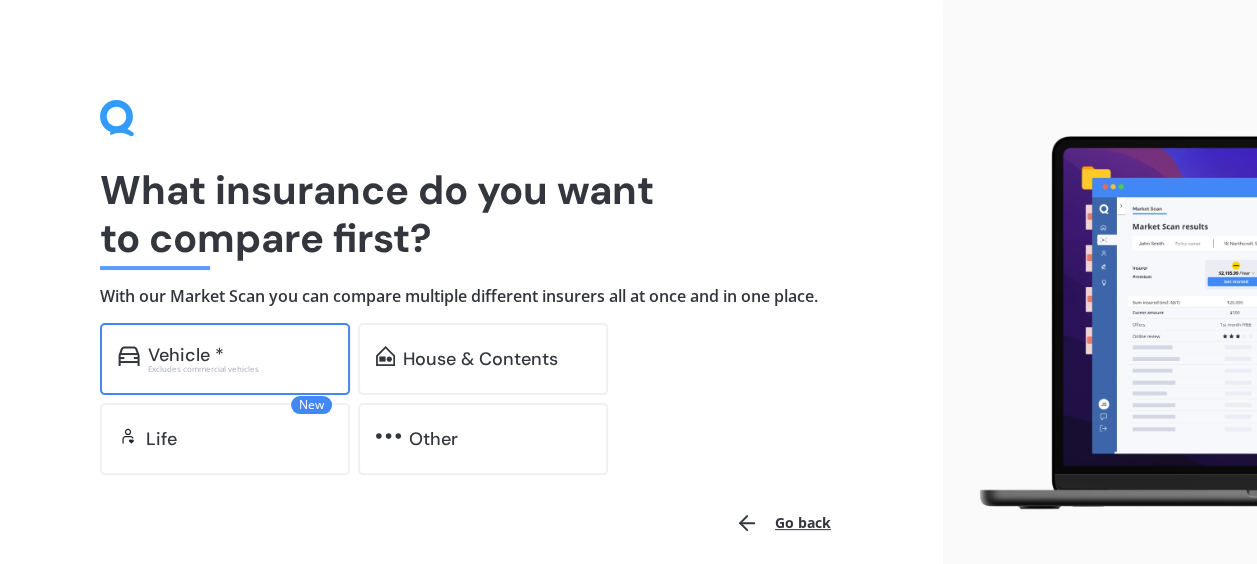 click on "Excludes commercial vehicles" at bounding box center (240, 369) 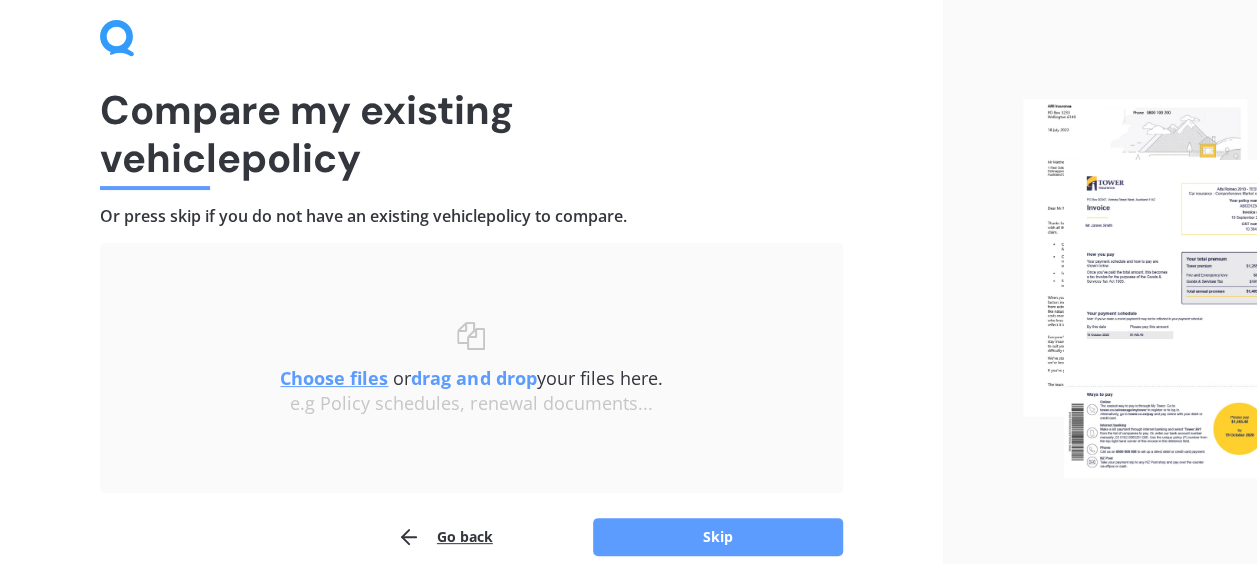 scroll, scrollTop: 172, scrollLeft: 0, axis: vertical 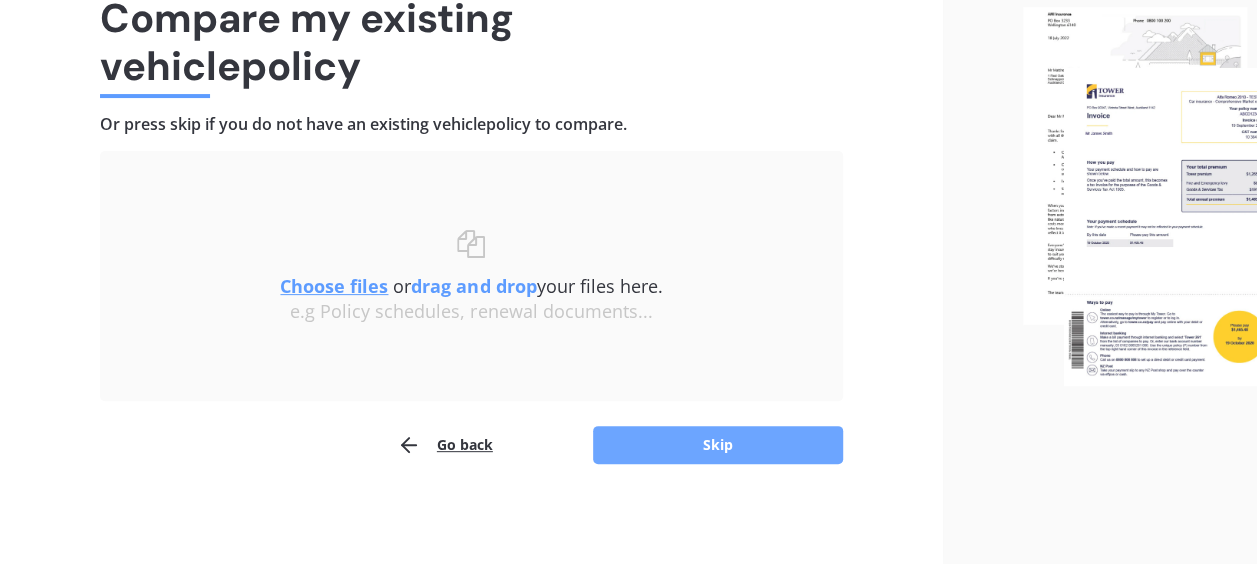click on "Skip" at bounding box center [718, 445] 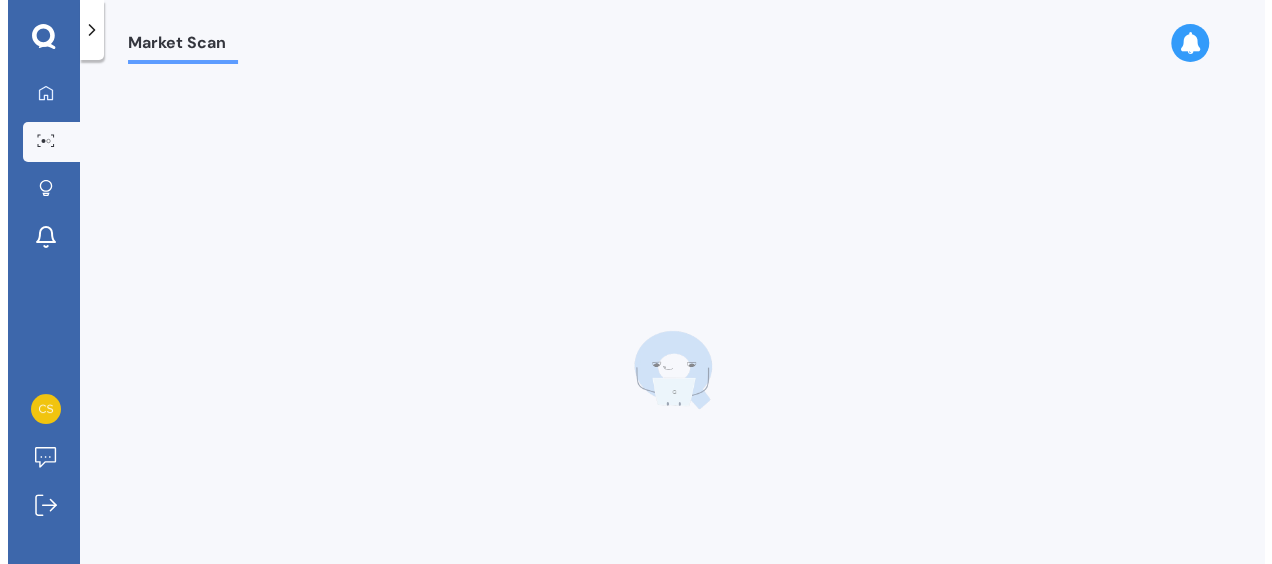 scroll, scrollTop: 0, scrollLeft: 0, axis: both 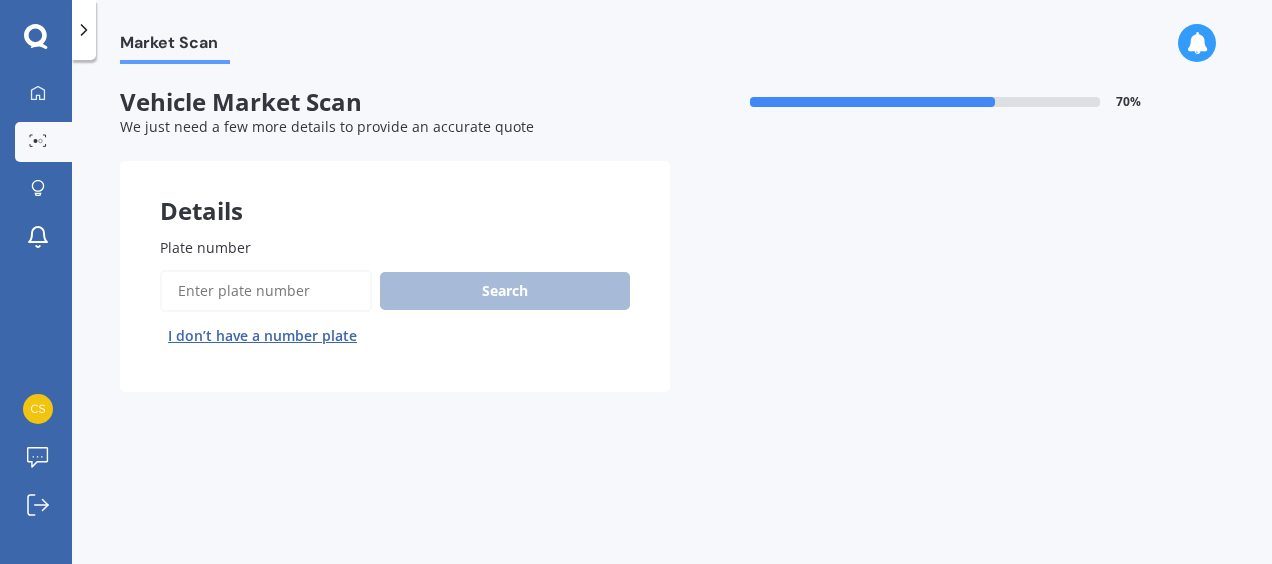 click on "Plate number" at bounding box center (266, 291) 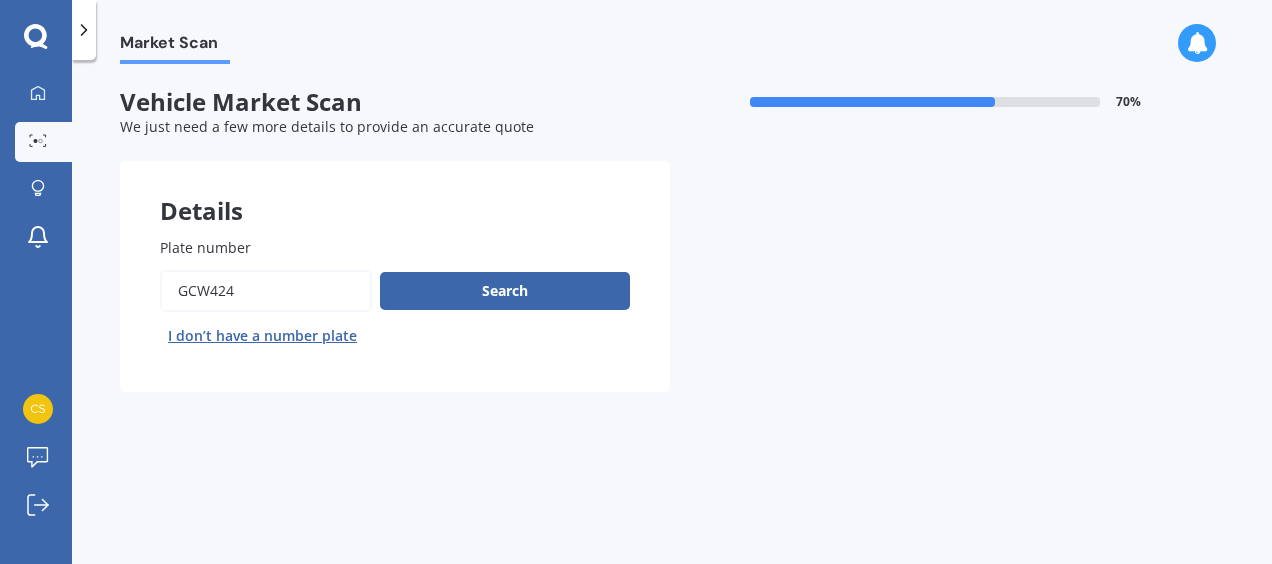 type on "GCW424" 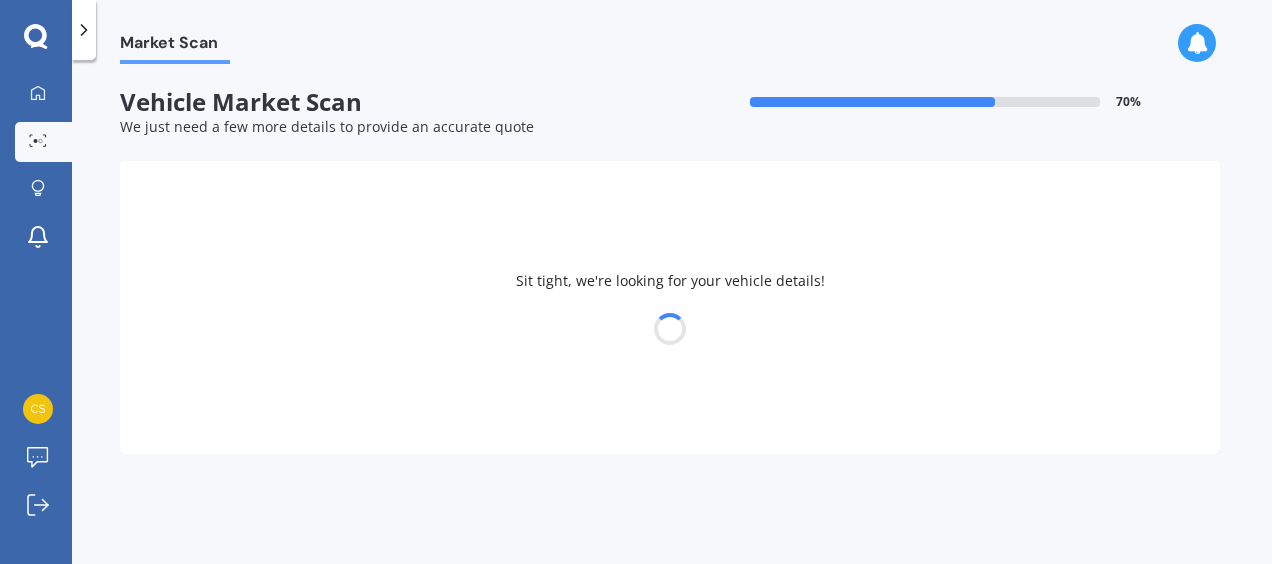 select on "SUZUKI" 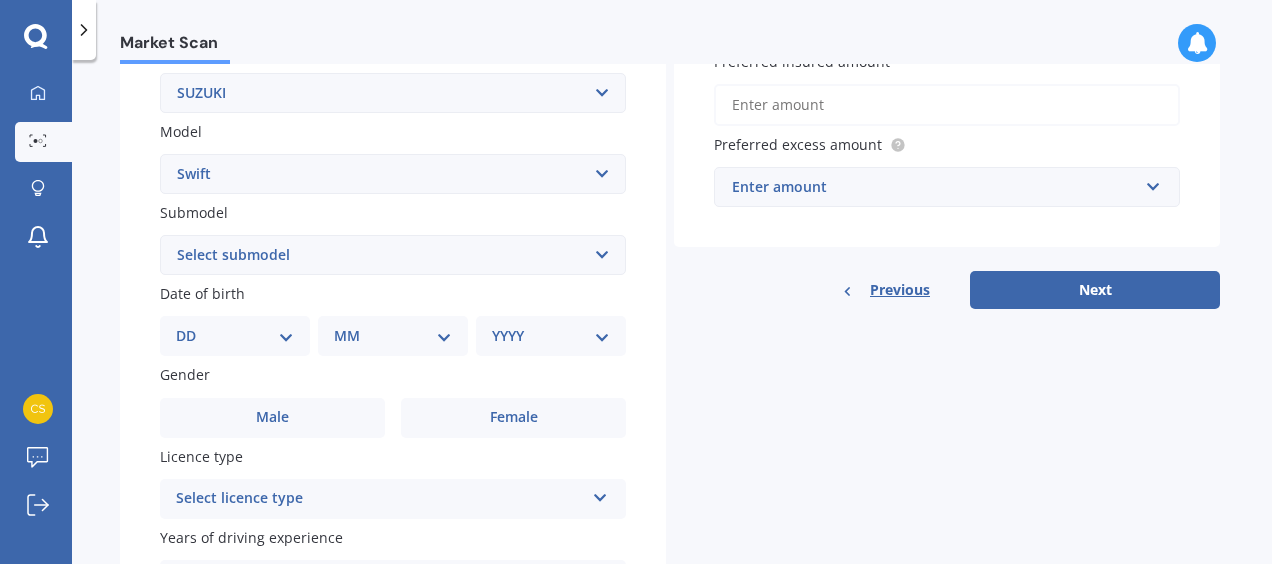 scroll, scrollTop: 405, scrollLeft: 0, axis: vertical 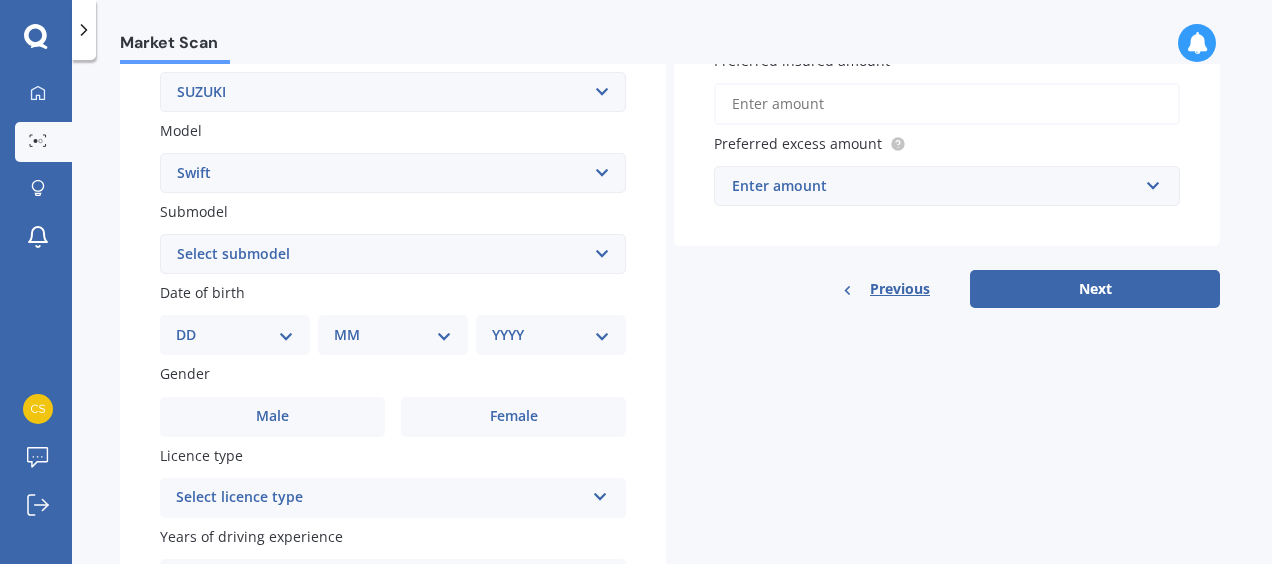 click on "DD 01 02 03 04 05 06 07 08 09 10 11 12 13 14 15 16 17 18 19 20 21 22 23 24 25 26 27 28 29 30 31" at bounding box center (235, 335) 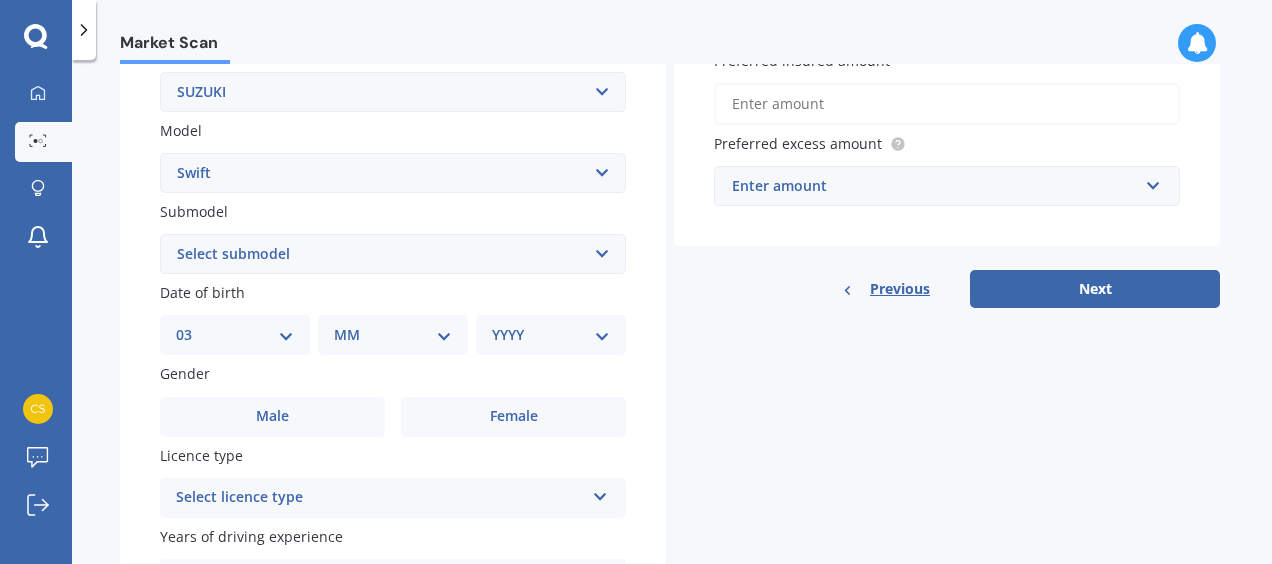 click on "DD 01 02 03 04 05 06 07 08 09 10 11 12 13 14 15 16 17 18 19 20 21 22 23 24 25 26 27 28 29 30 31" at bounding box center [235, 335] 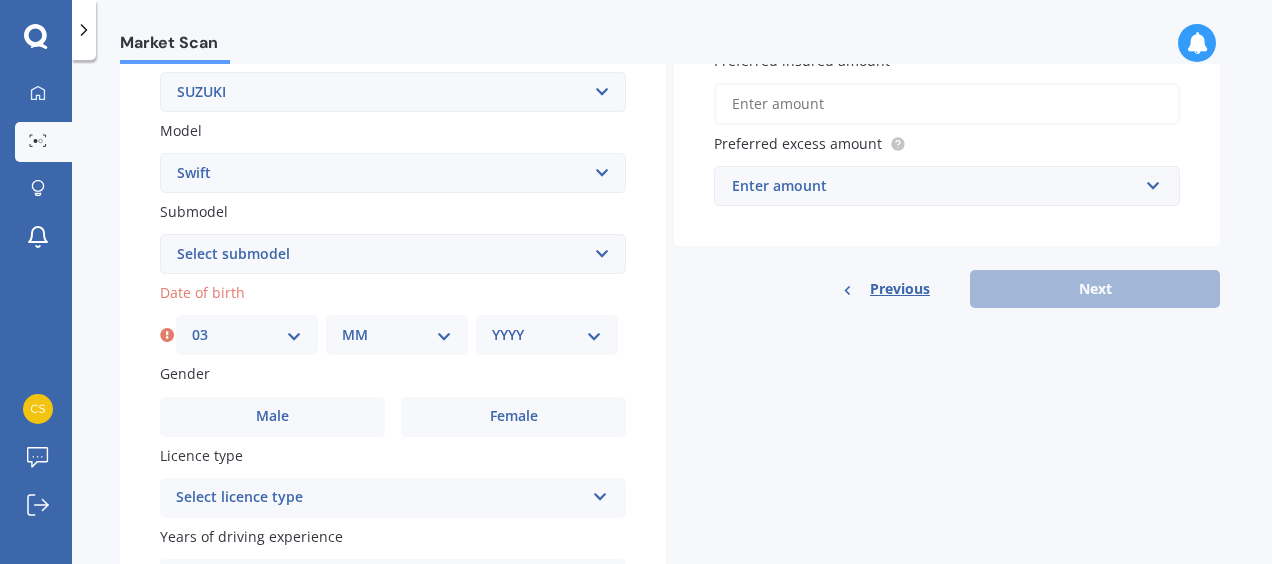 click on "MM 01 02 03 04 05 06 07 08 09 10 11 12" at bounding box center (397, 335) 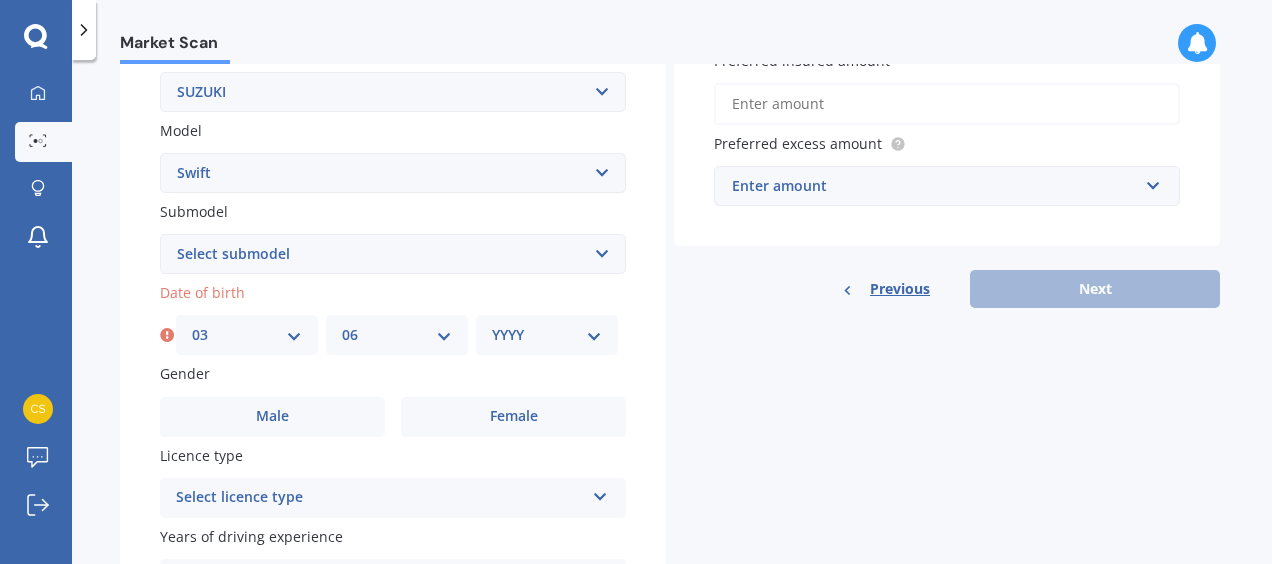 click on "MM 01 02 03 04 05 06 07 08 09 10 11 12" at bounding box center [397, 335] 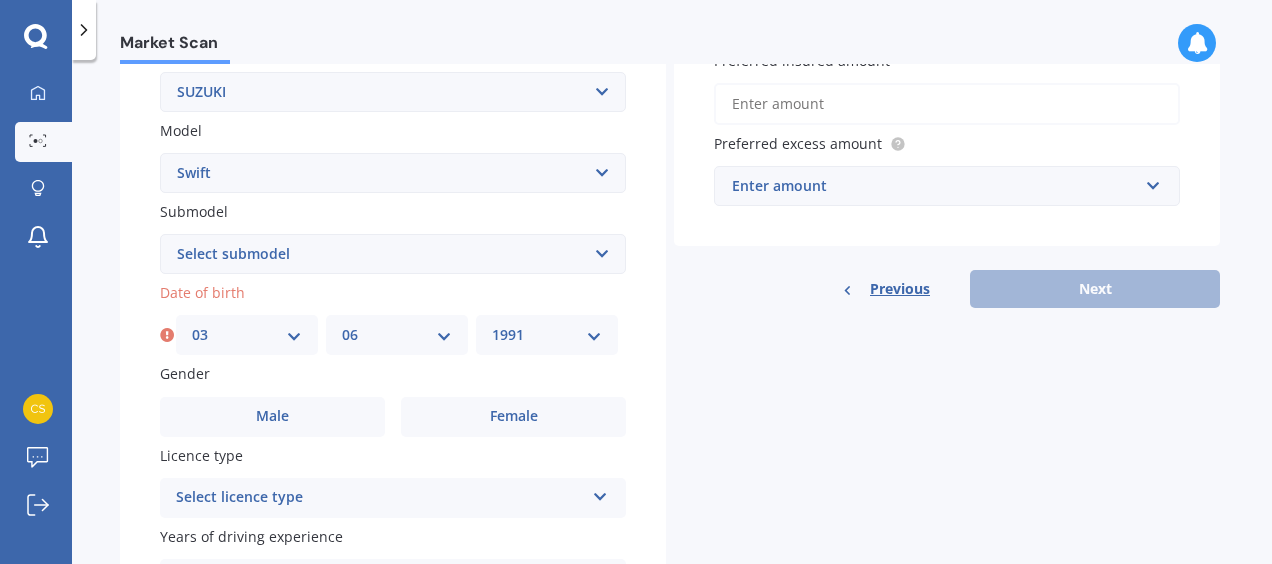 click on "YYYY 2025 2024 2023 2022 2021 2020 2019 2018 2017 2016 2015 2014 2013 2012 2011 2010 2009 2008 2007 2006 2005 2004 2003 2002 2001 2000 1999 1998 1997 1996 1995 1994 1993 1992 1991 1990 1989 1988 1987 1986 1985 1984 1983 1982 1981 1980 1979 1978 1977 1976 1975 1974 1973 1972 1971 1970 1969 1968 1967 1966 1965 1964 1963 1962 1961 1960 1959 1958 1957 1956 1955 1954 1953 1952 1951 1950 1949 1948 1947 1946 1945 1944 1943 1942 1941 1940 1939 1938 1937 1936 1935 1934 1933 1932 1931 1930 1929 1928 1927 1926" at bounding box center [547, 335] 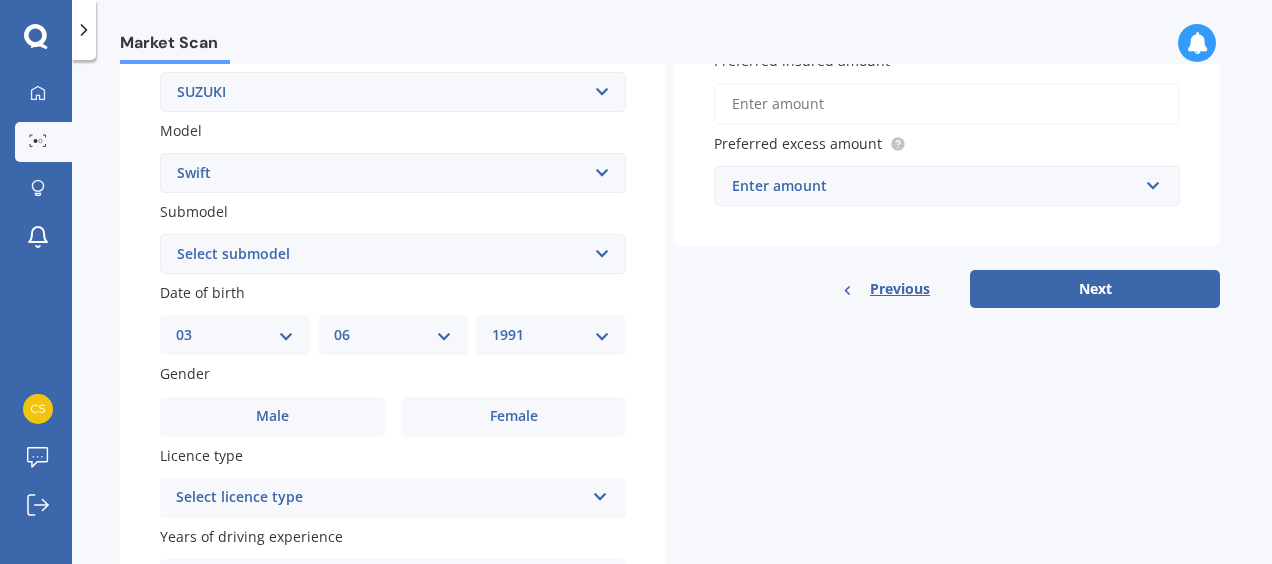 click on "Select submodel (All other) Cino Diesel Turbo GA GL GLX GO GP GS GTI LTD RS Hybrid RS non turbo RS turbo RSX SE Sport 1.6 Sport turbo" at bounding box center [393, 254] 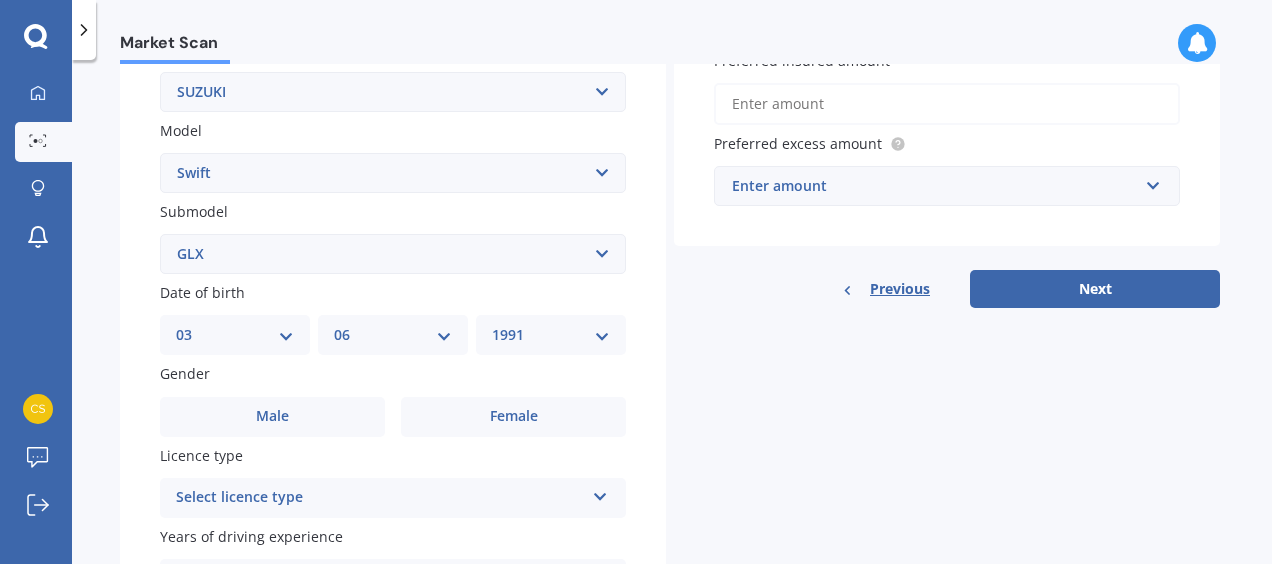 click on "Select submodel (All other) Cino Diesel Turbo GA GL GLX GO GP GS GTI LTD RS Hybrid RS non turbo RS turbo RSX SE Sport 1.6 Sport turbo" at bounding box center [393, 254] 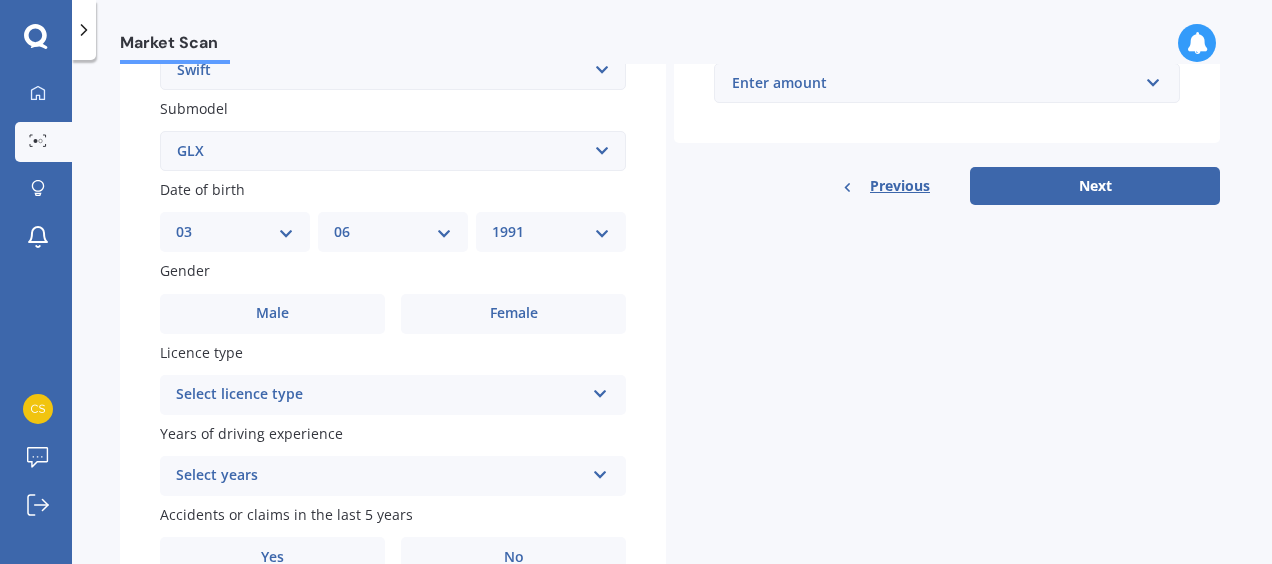 scroll, scrollTop: 516, scrollLeft: 0, axis: vertical 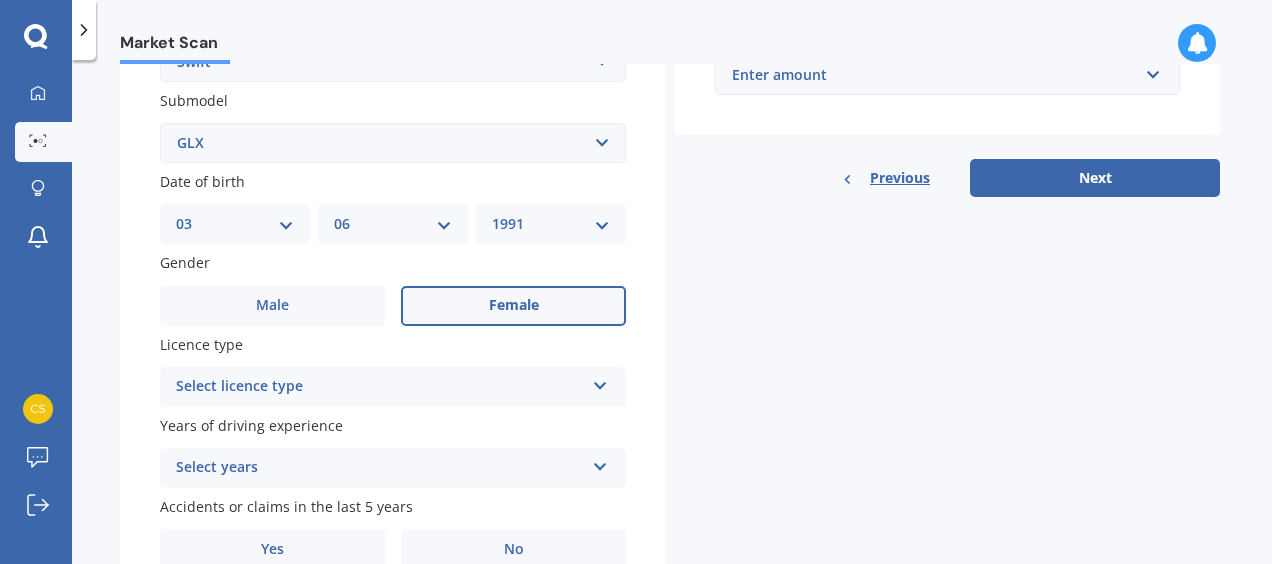 click on "Female" at bounding box center (513, 306) 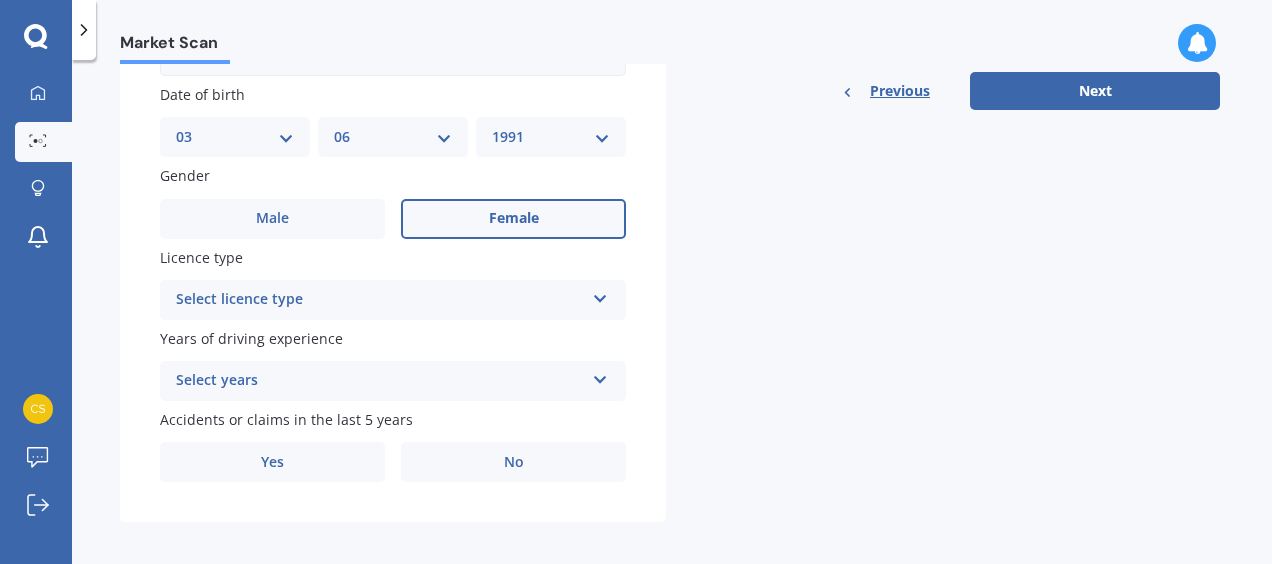 scroll, scrollTop: 616, scrollLeft: 0, axis: vertical 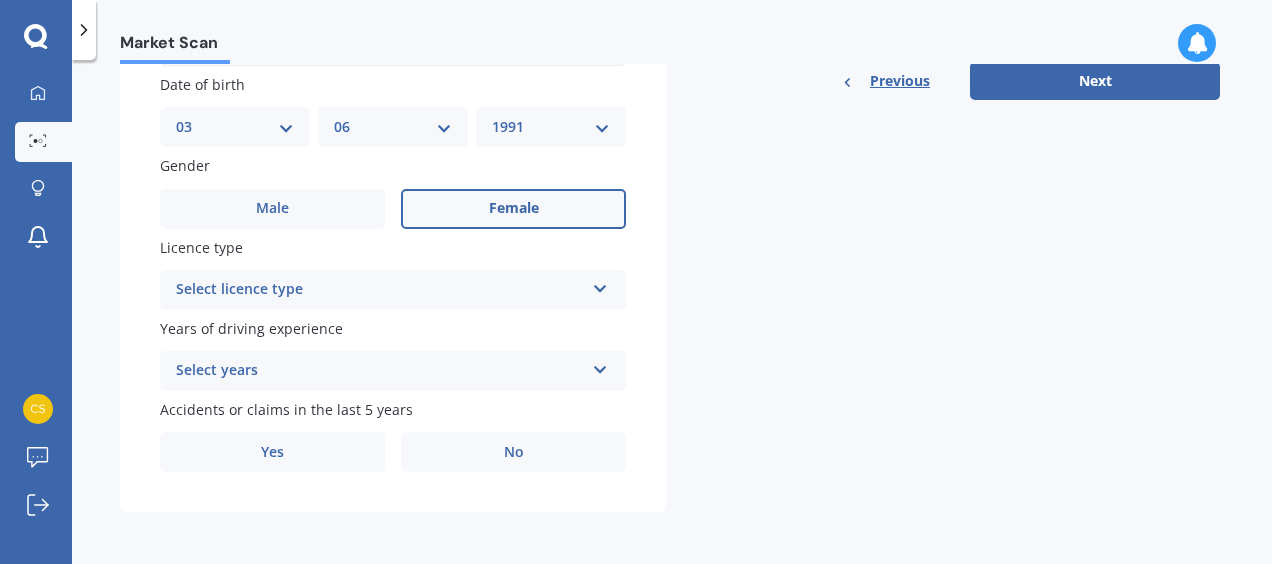 click on "Select licence type NZ Full NZ Restricted NZ Learners Australia United Kingdom Ireland South Africa International / Other overseas licence" at bounding box center (393, 290) 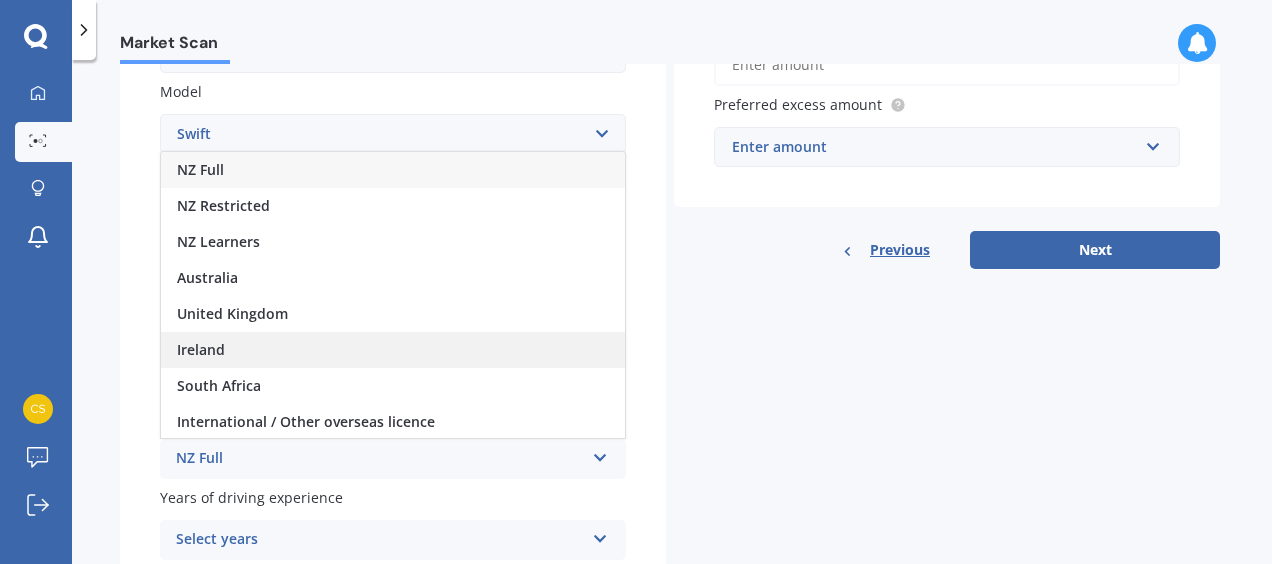 scroll, scrollTop: 442, scrollLeft: 0, axis: vertical 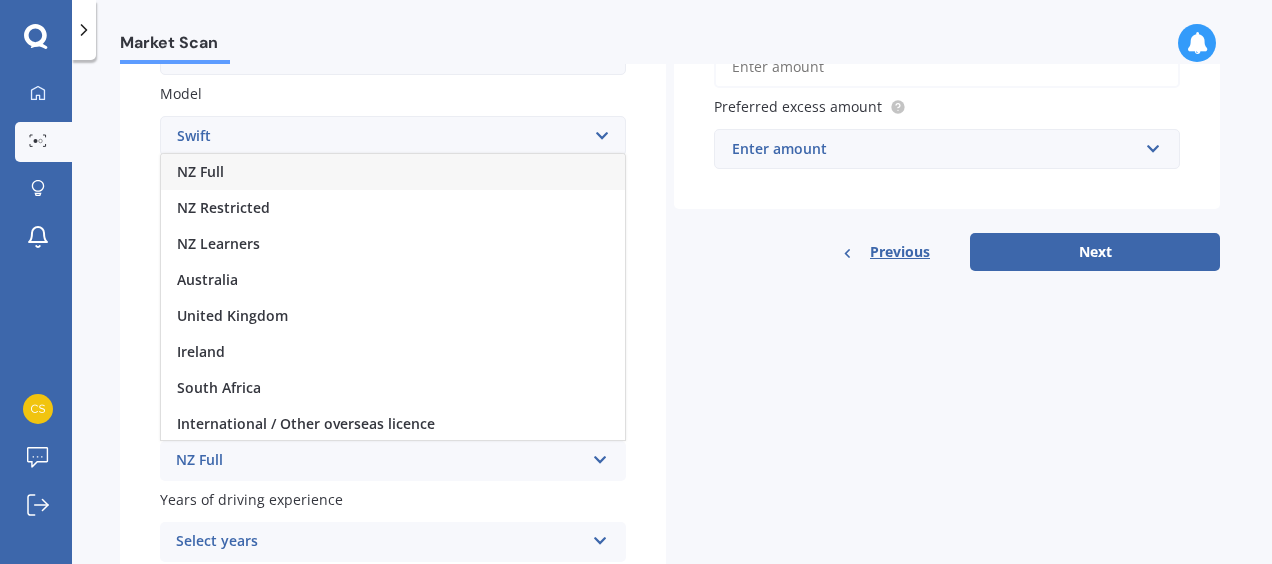 click on "NZ Full" at bounding box center (393, 172) 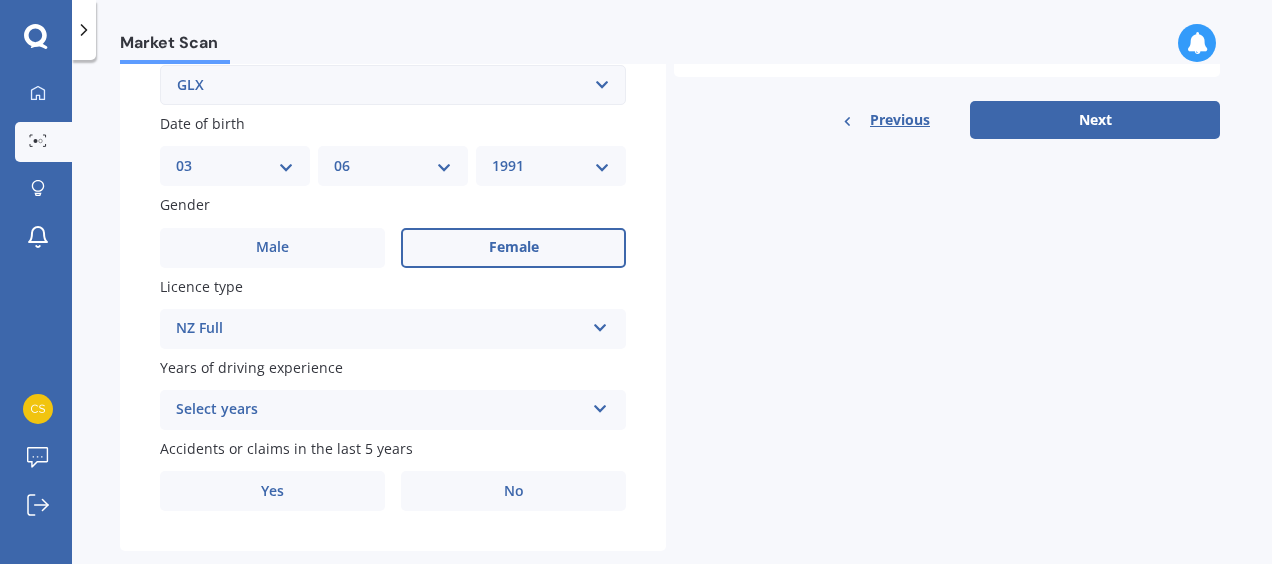 scroll, scrollTop: 616, scrollLeft: 0, axis: vertical 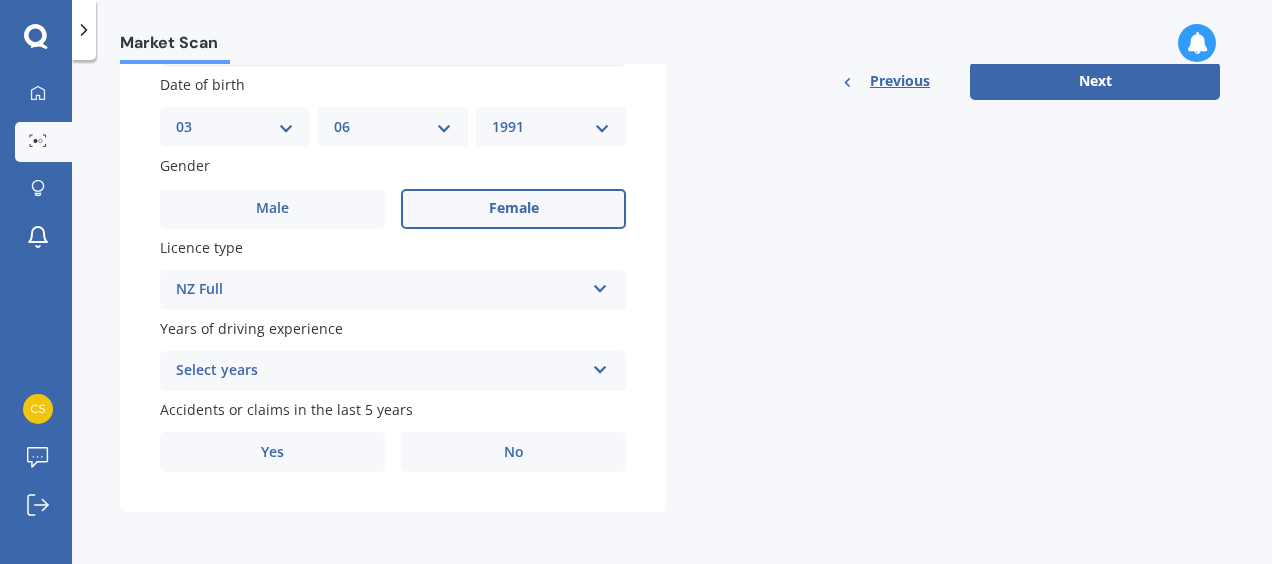 click on "Select years 5 or more years 4 years 3 years 2 years 1 year" at bounding box center [393, 371] 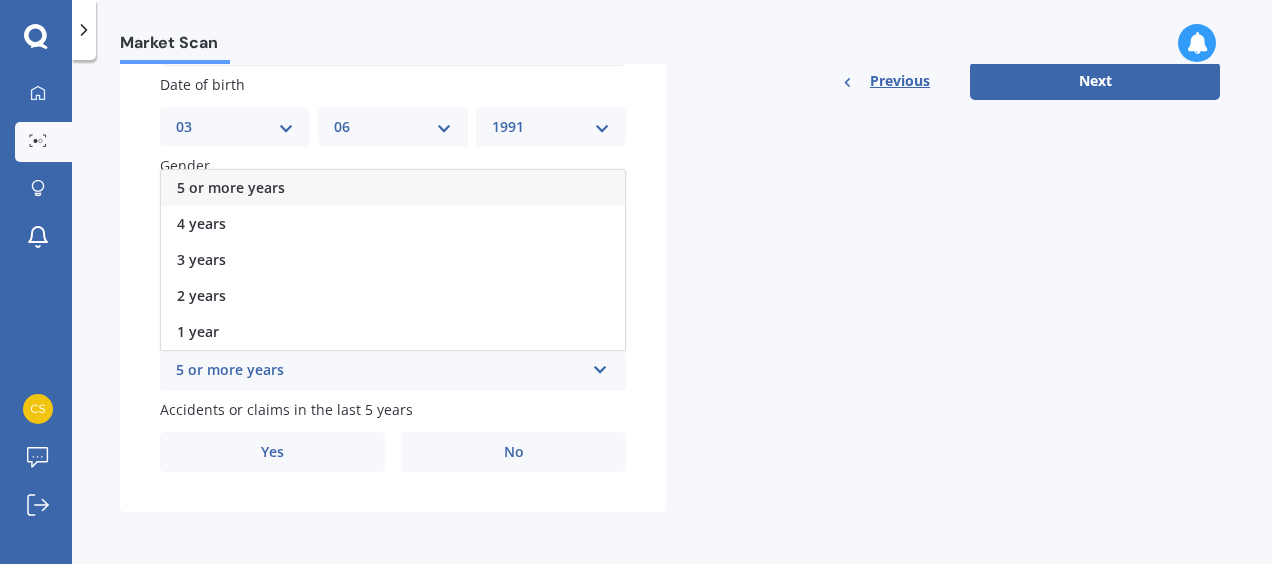 click on "5 or more years" at bounding box center (393, 188) 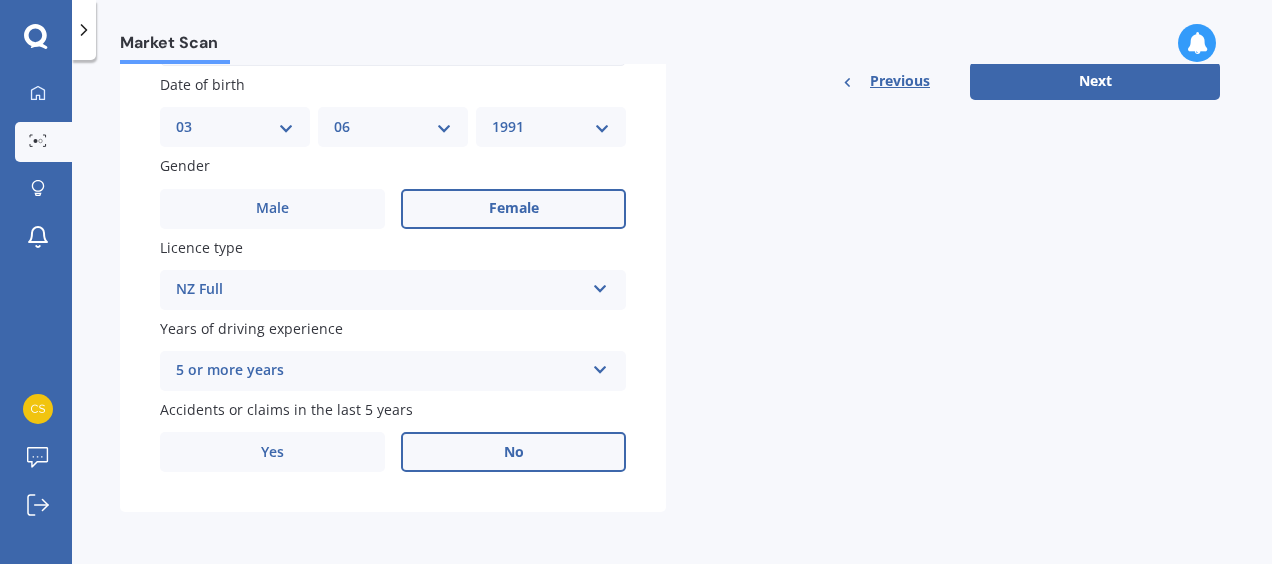 click on "No" at bounding box center (513, 452) 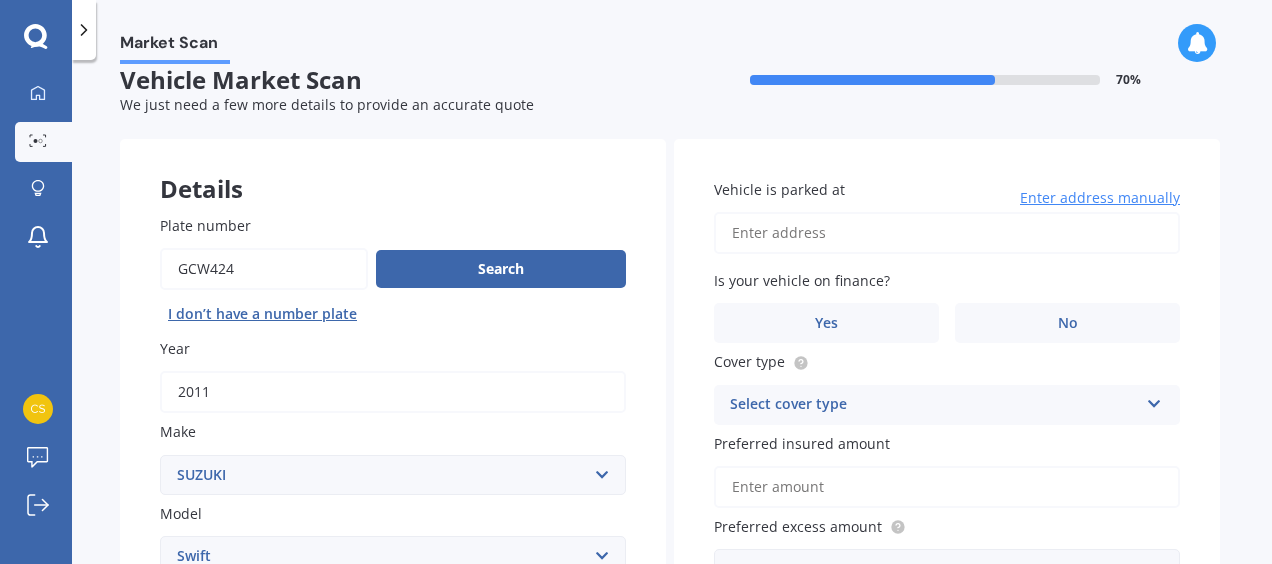 scroll, scrollTop: 22, scrollLeft: 0, axis: vertical 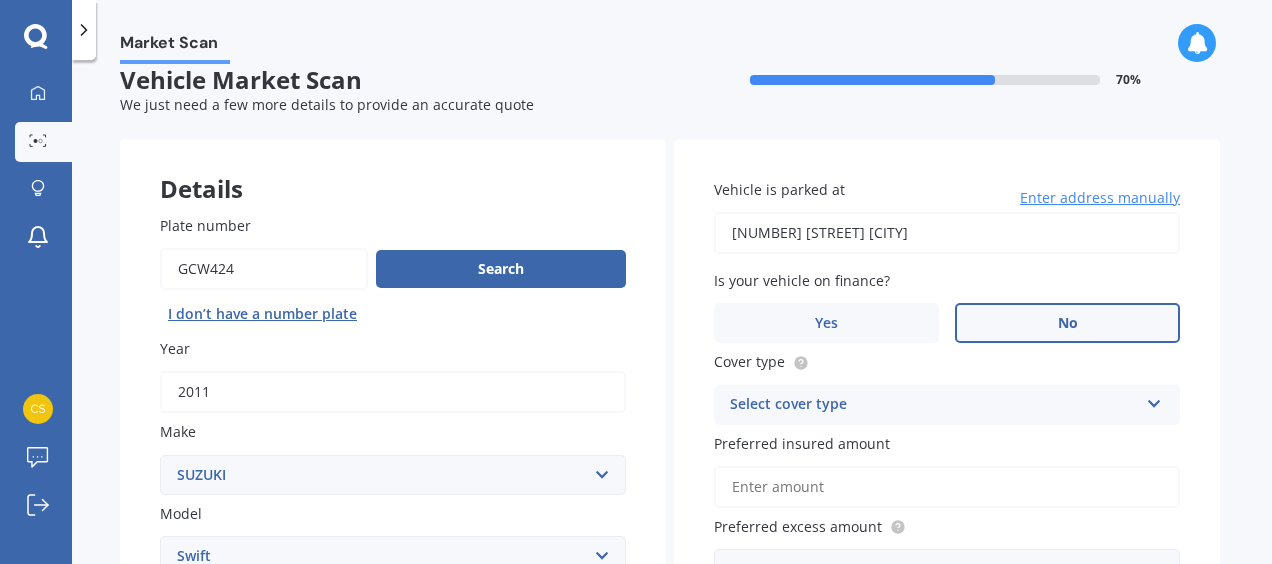 click on "No" at bounding box center (1067, 323) 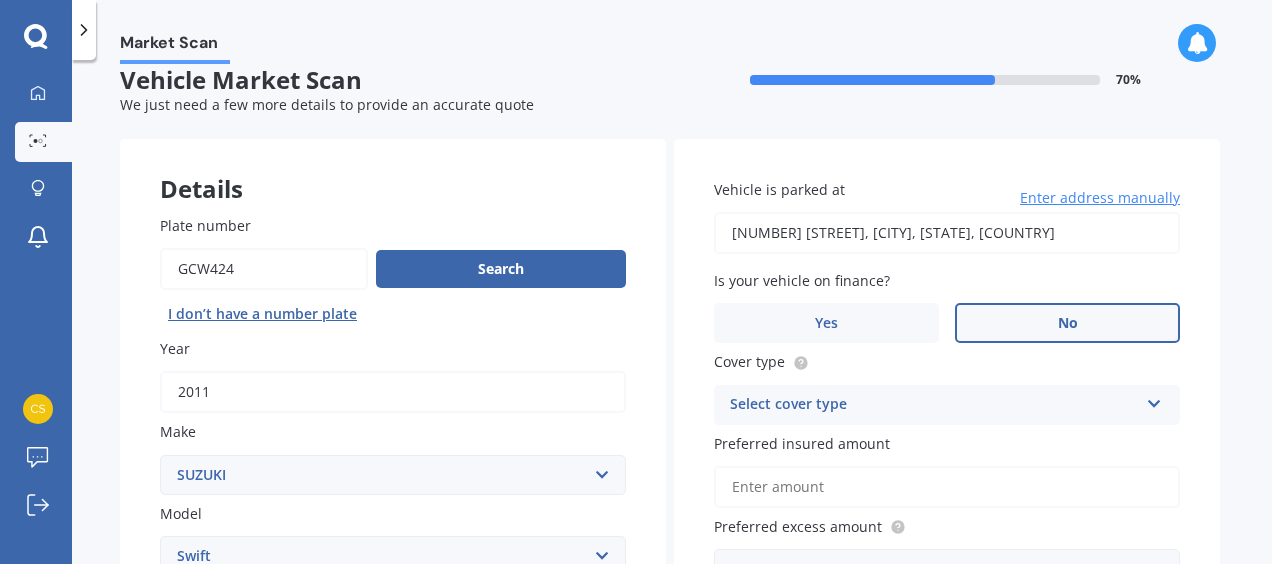 type on "[NUMBER] [STREET], [CITY], [STATE] [POSTAL_CODE]" 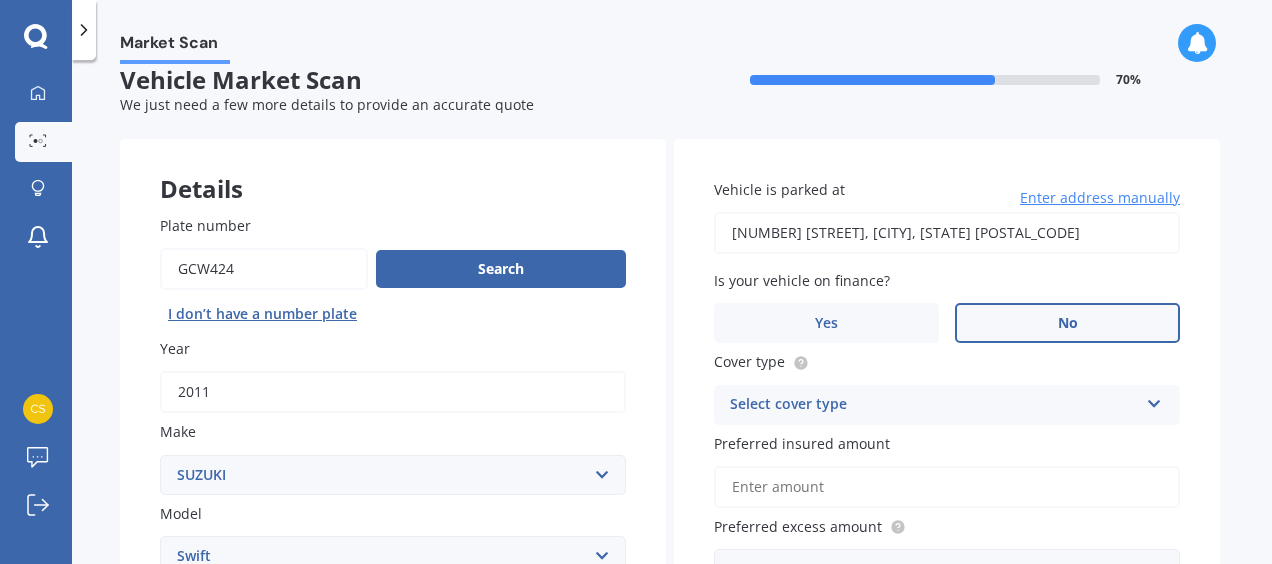 scroll, scrollTop: 70, scrollLeft: 0, axis: vertical 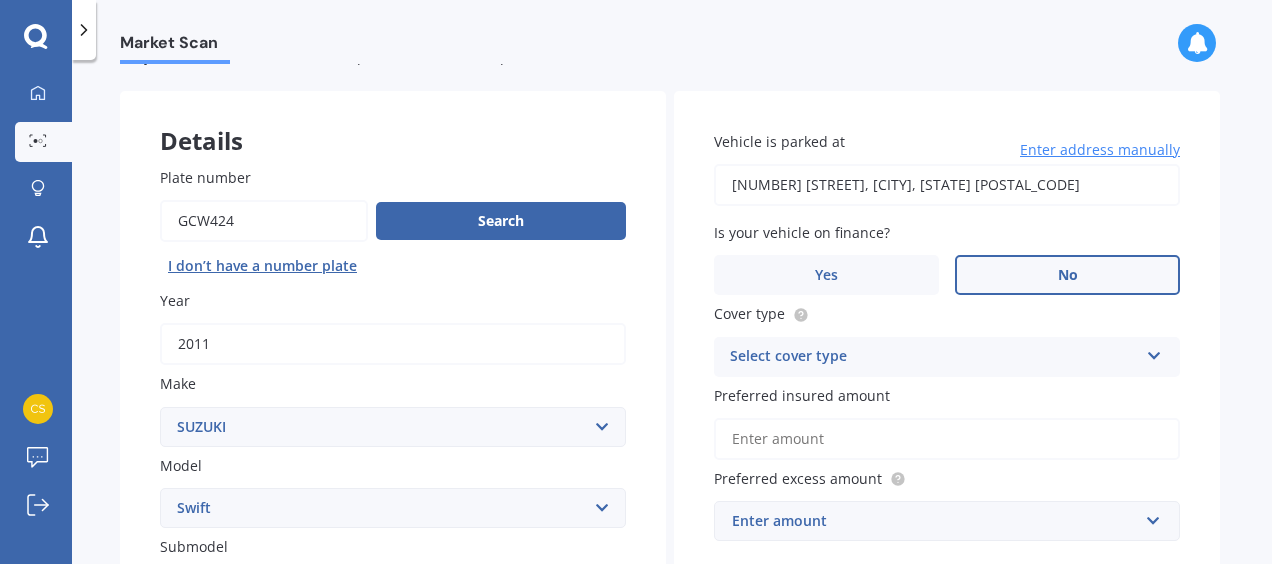 click on "Select cover type" at bounding box center (934, 357) 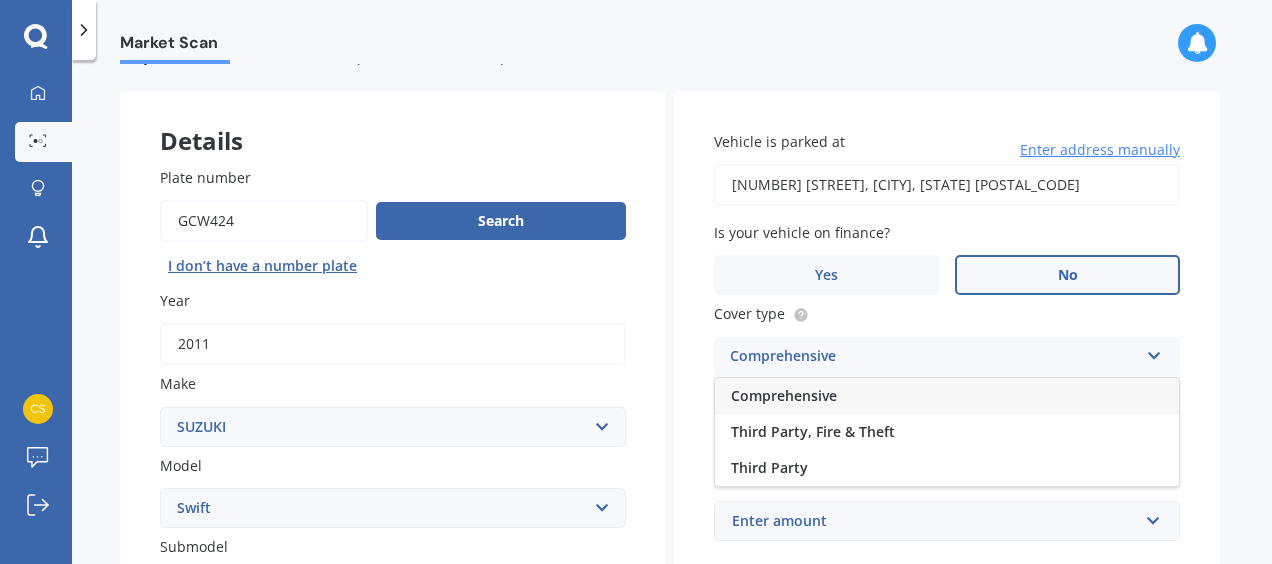 click on "Comprehensive" at bounding box center [947, 396] 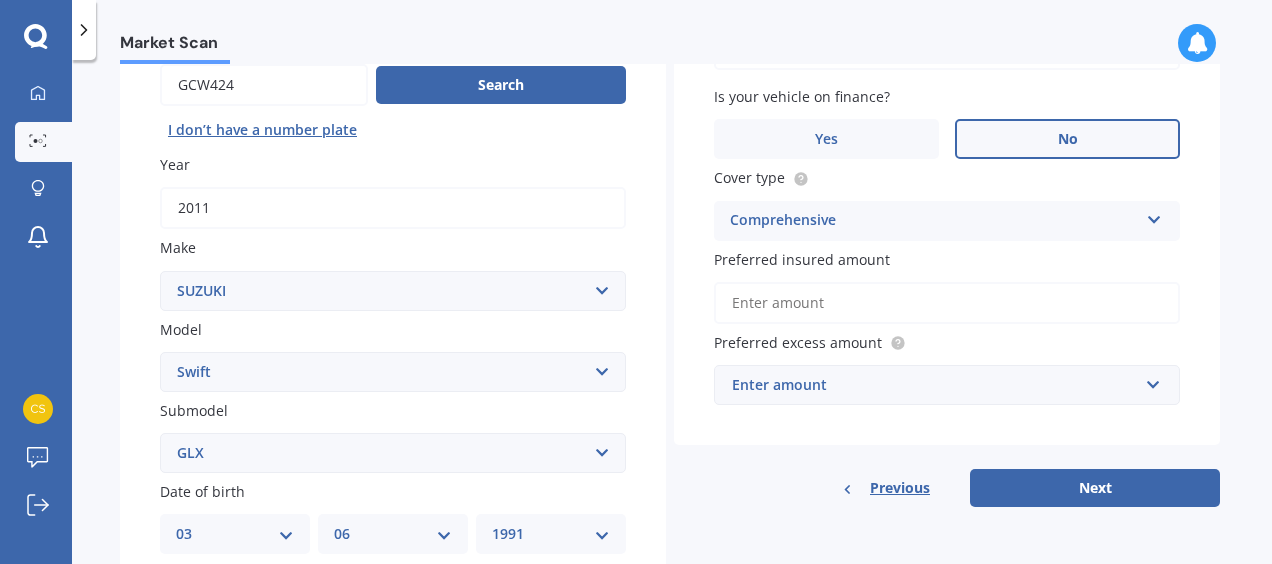 scroll, scrollTop: 272, scrollLeft: 0, axis: vertical 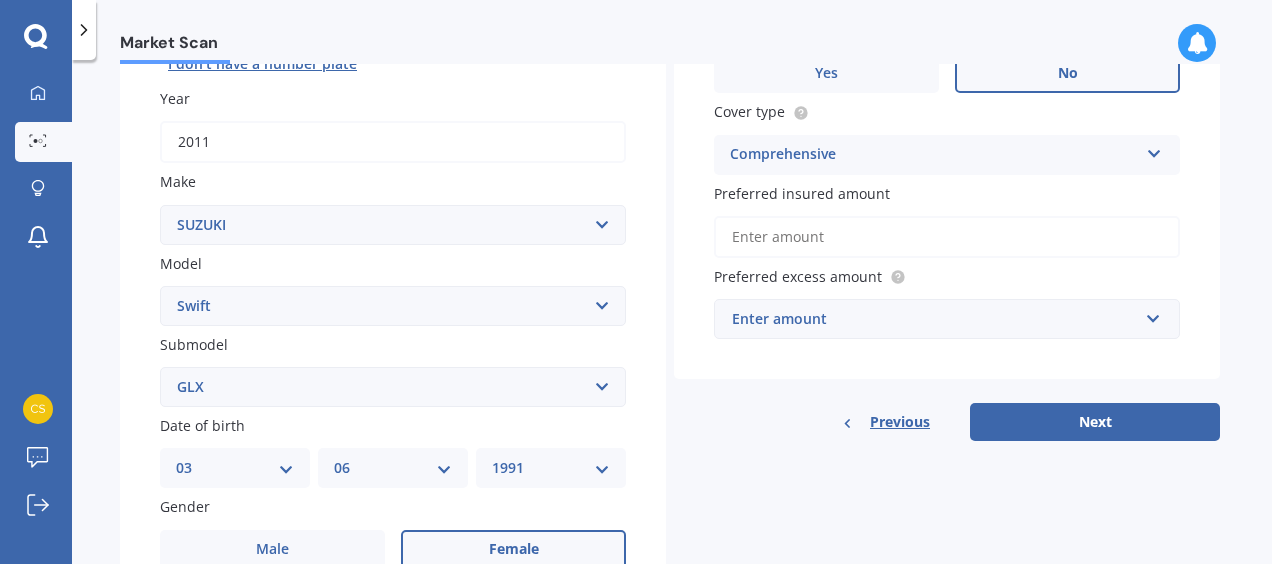 click on "Preferred insured amount" at bounding box center [947, 237] 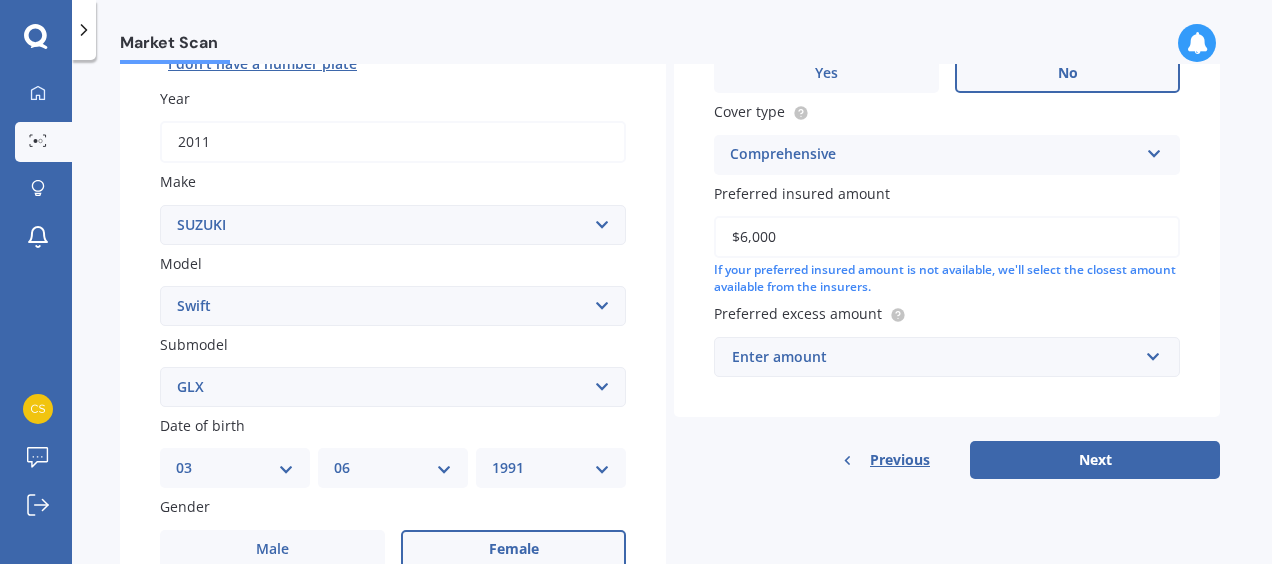 type on "$6,000" 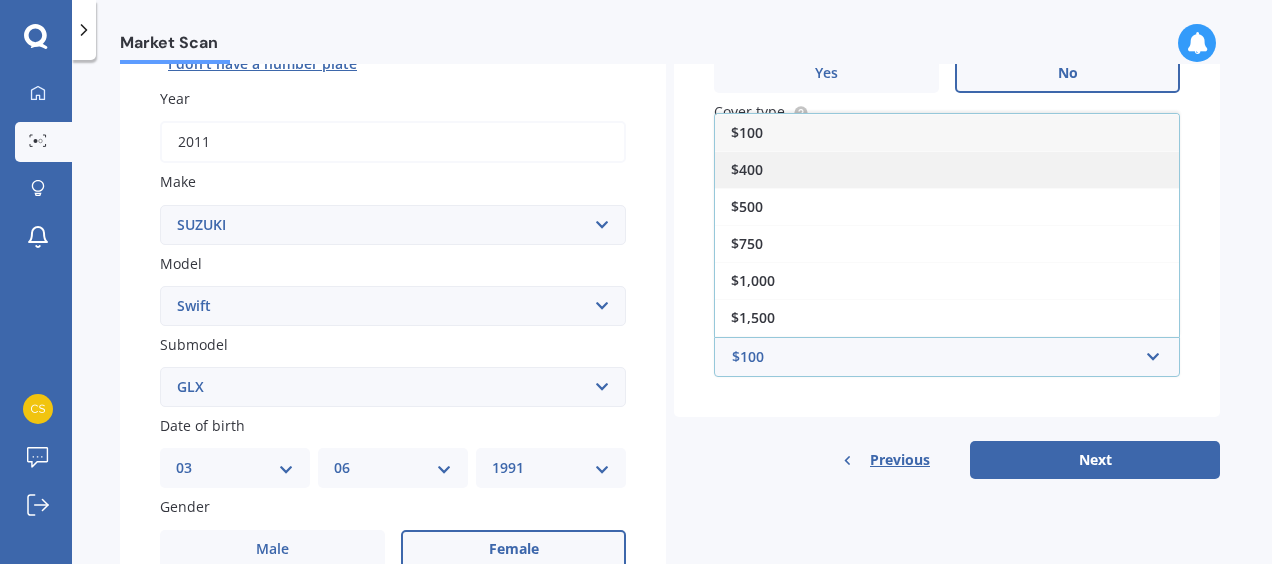 click on "$400" at bounding box center (947, 169) 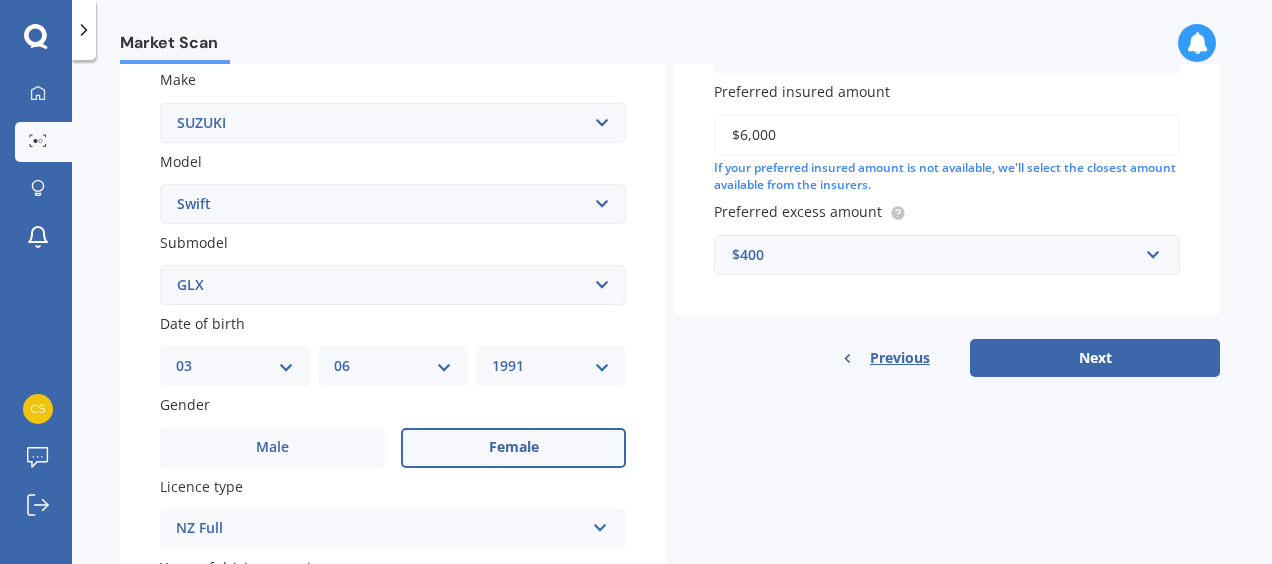 scroll, scrollTop: 376, scrollLeft: 0, axis: vertical 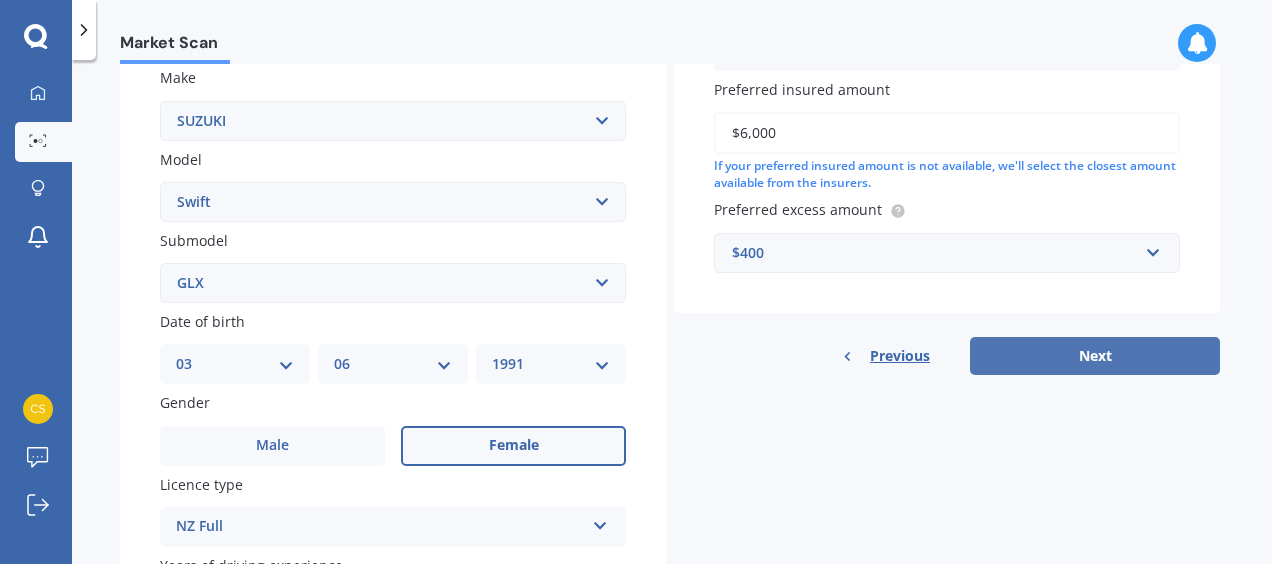 click on "Next" at bounding box center [1095, 356] 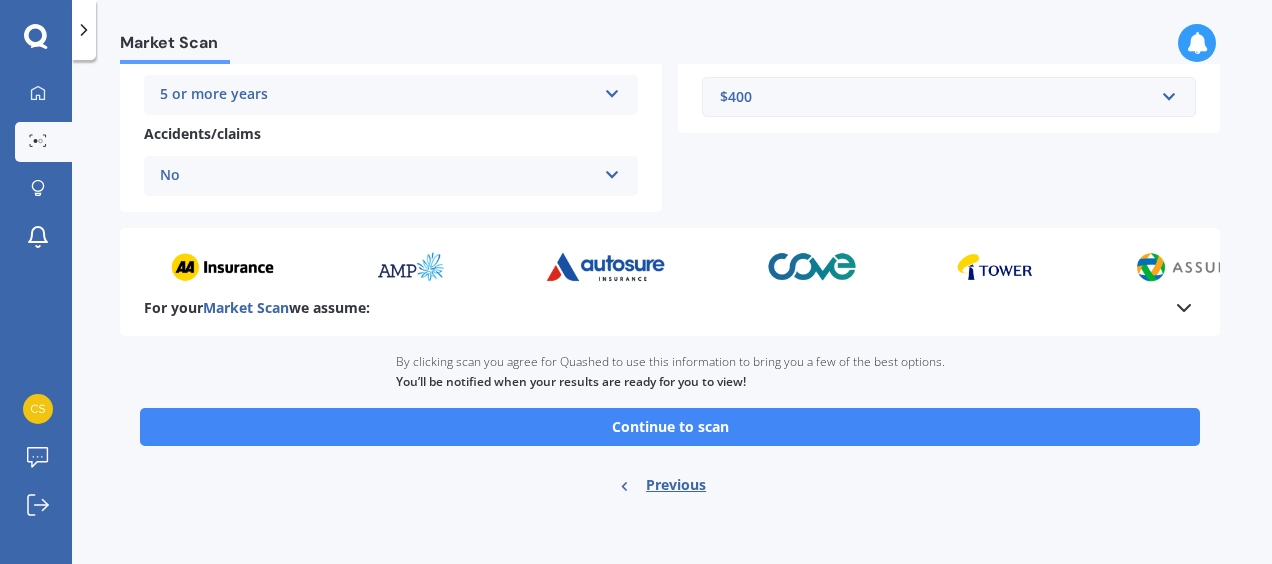 scroll, scrollTop: 468, scrollLeft: 0, axis: vertical 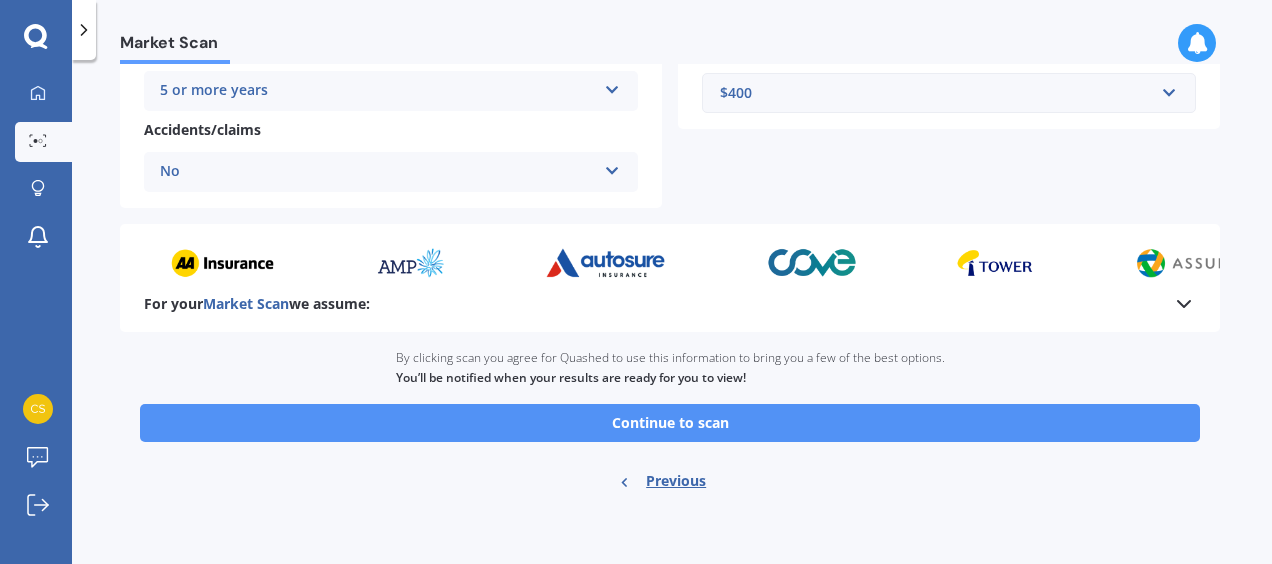 click on "Continue to scan" at bounding box center (670, 423) 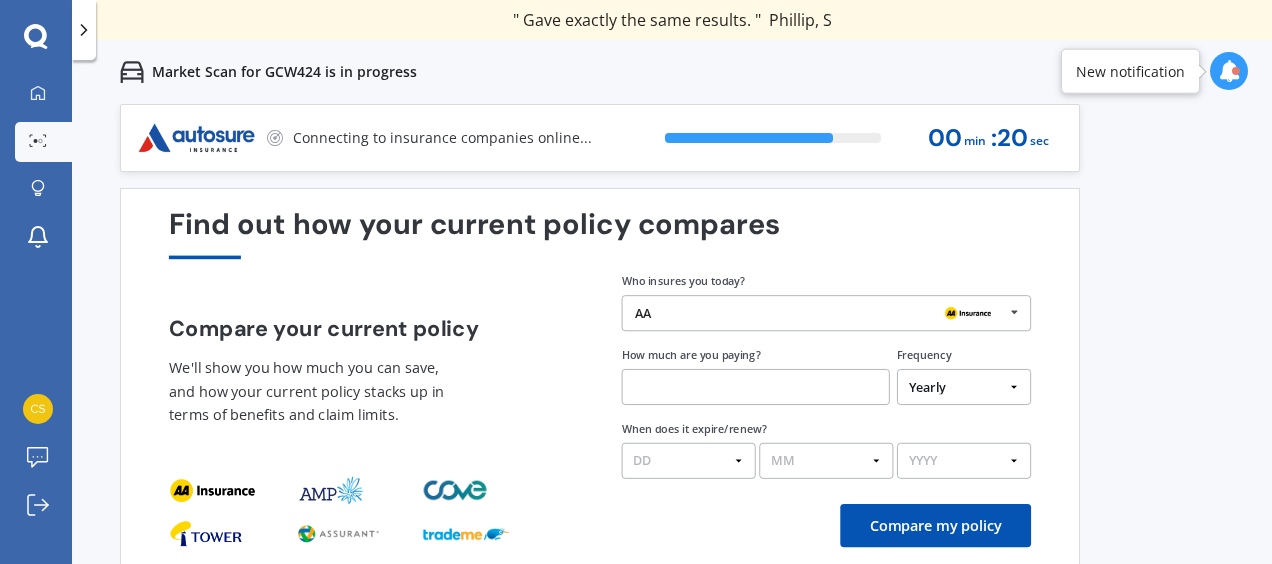 scroll, scrollTop: 22, scrollLeft: 0, axis: vertical 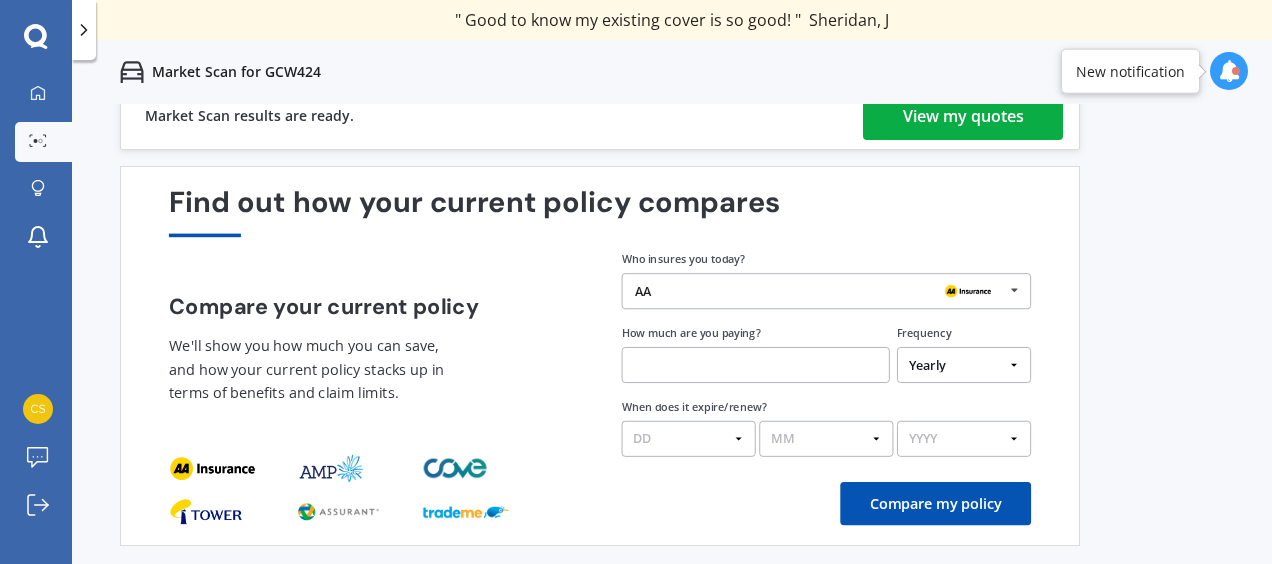 click on "View my quotes" at bounding box center [963, 116] 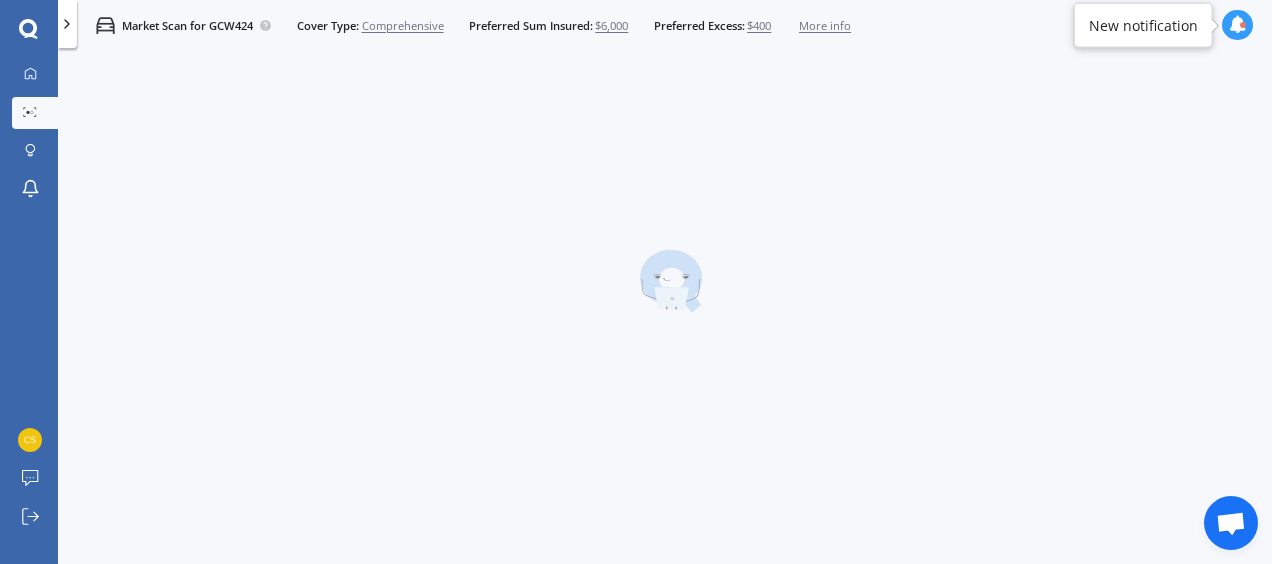 scroll, scrollTop: 0, scrollLeft: 0, axis: both 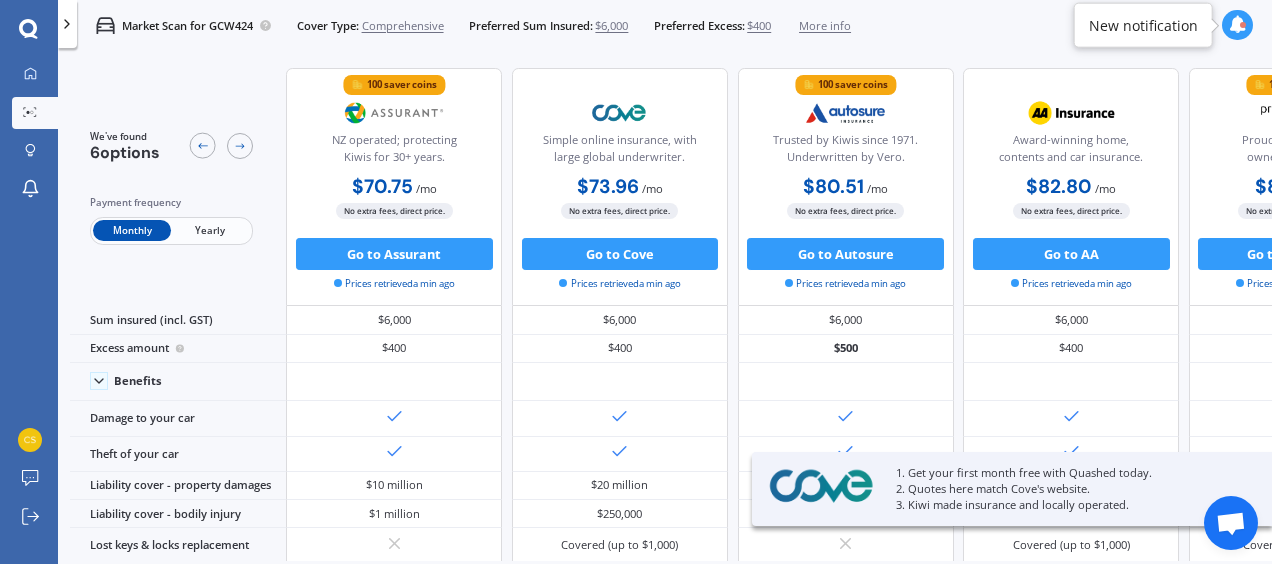click on "Yearly" at bounding box center (210, 230) 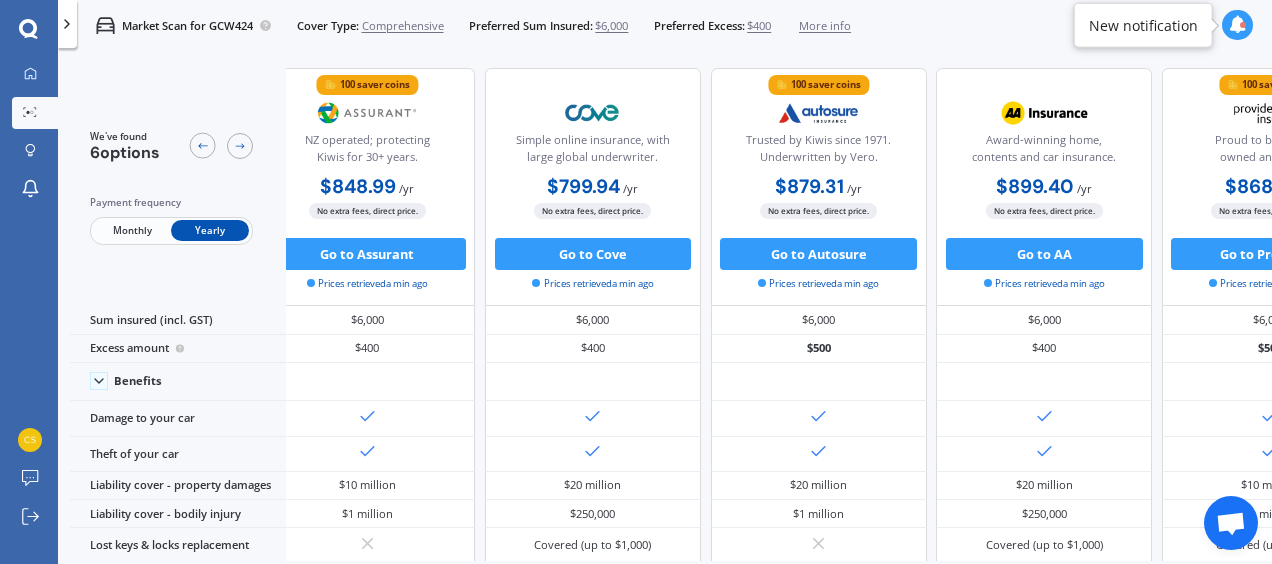 scroll, scrollTop: 0, scrollLeft: 0, axis: both 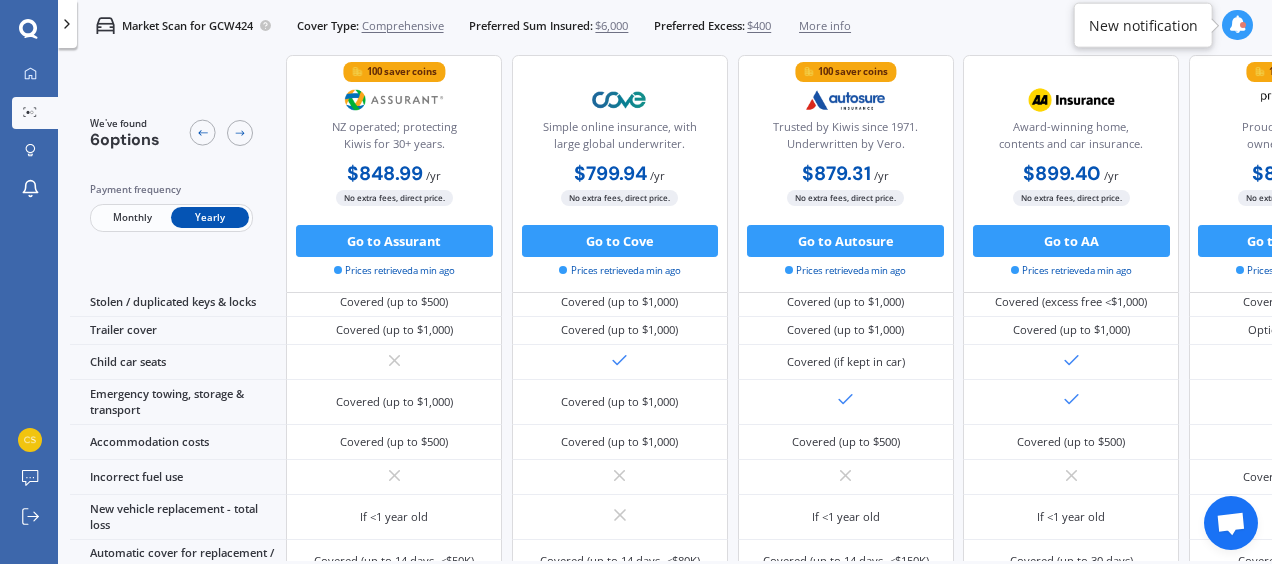click on "$400" at bounding box center (759, 26) 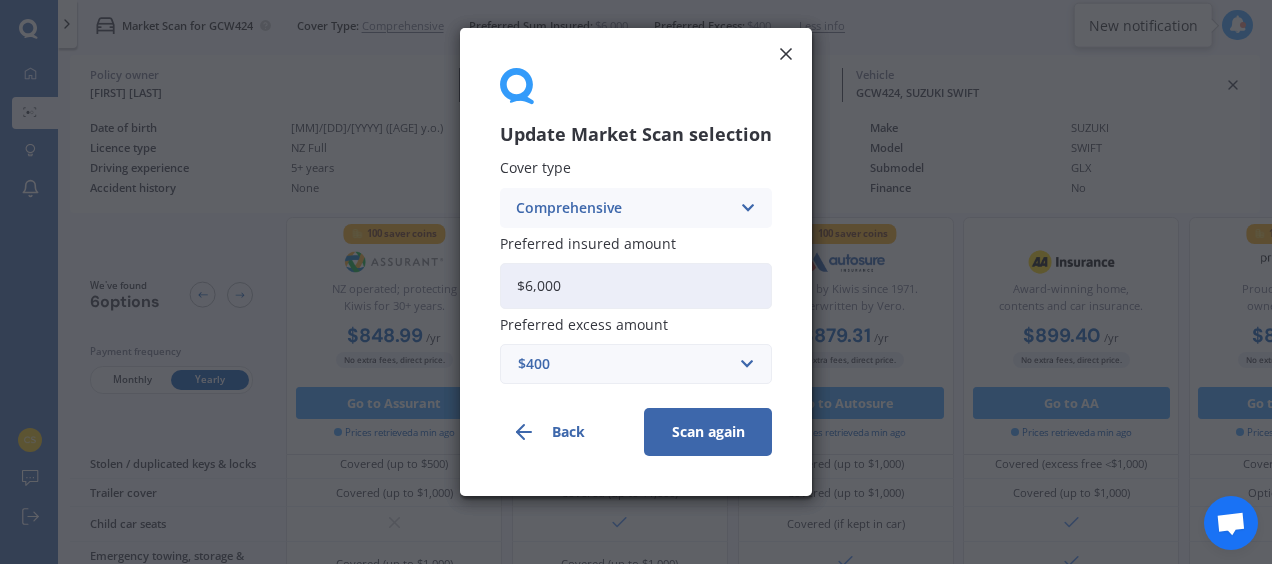 click on "$400" at bounding box center (624, 364) 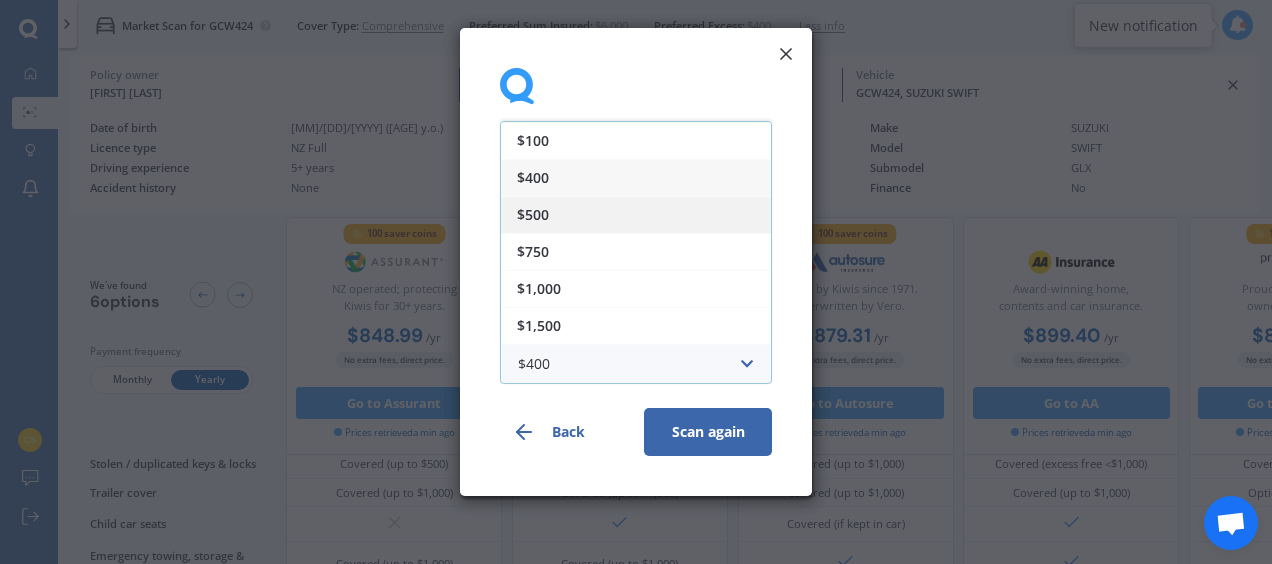 click on "$500" at bounding box center [636, 214] 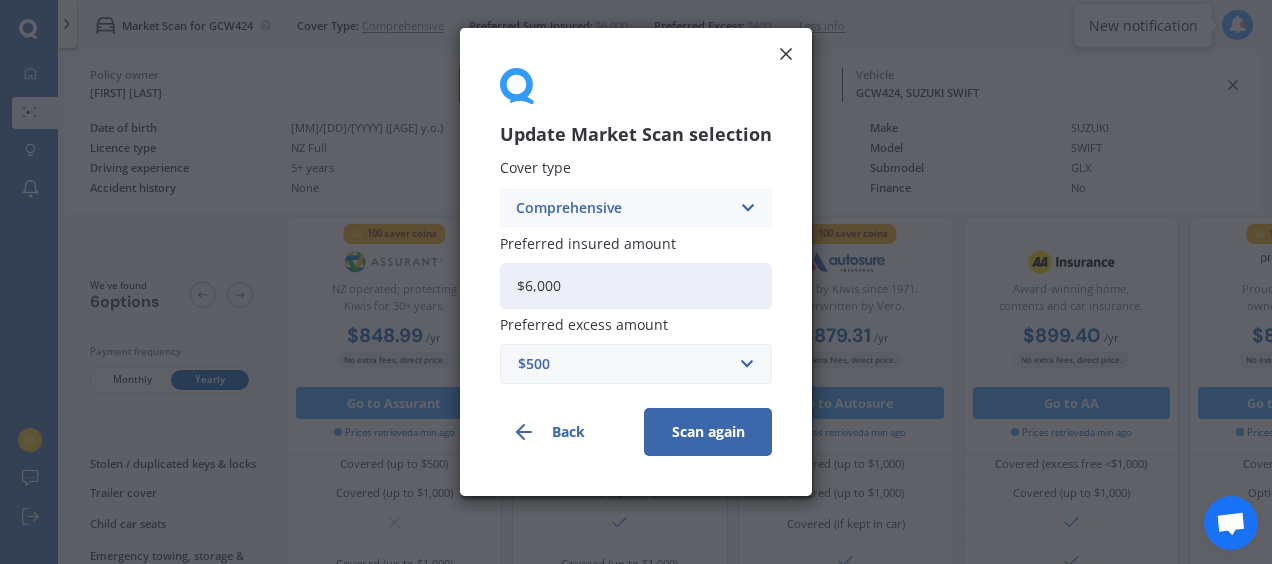click on "Scan again" at bounding box center [708, 432] 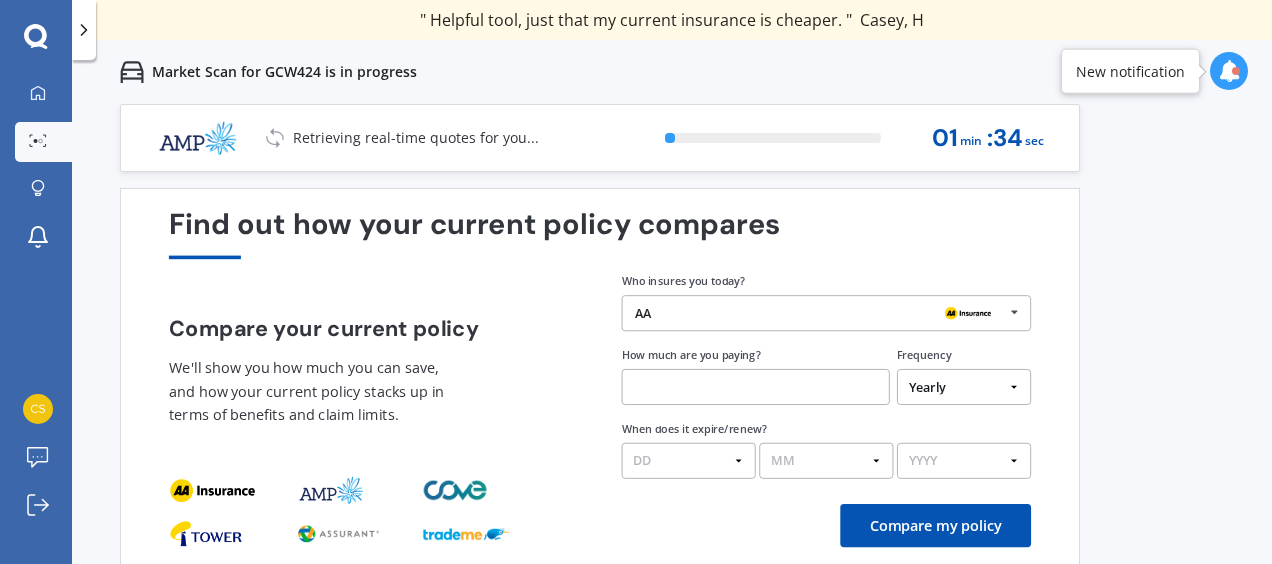 click on "AA AA Tower AMI State AMP ANZ ASB BNZ Trade Me Insurance Westpac Other" at bounding box center (827, 313) 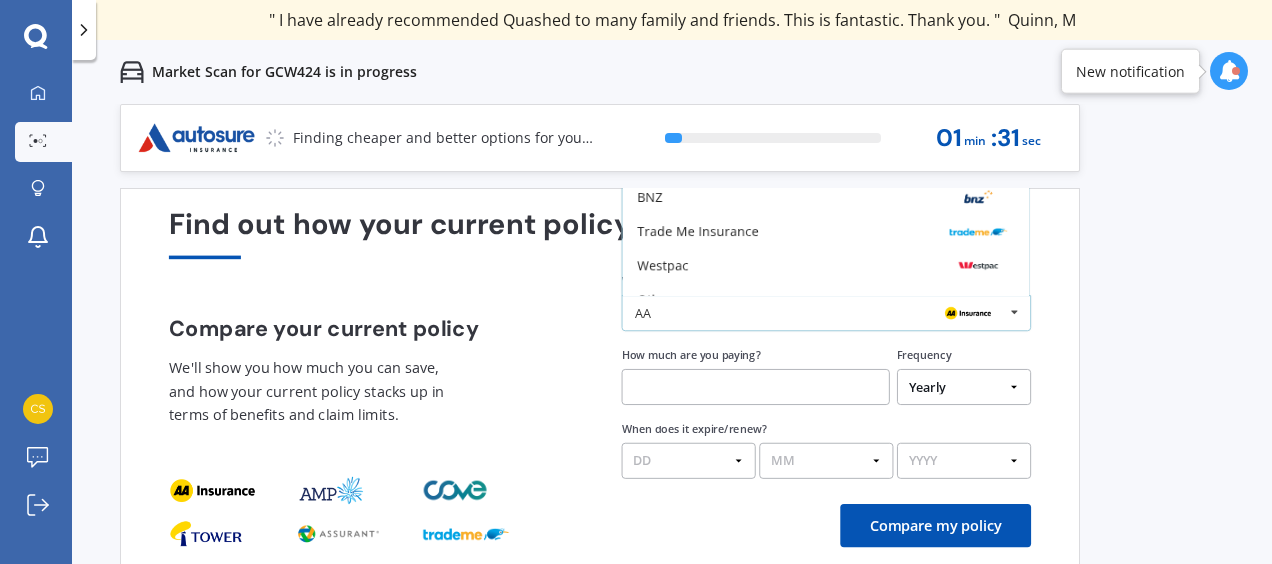 scroll, scrollTop: 130, scrollLeft: 0, axis: vertical 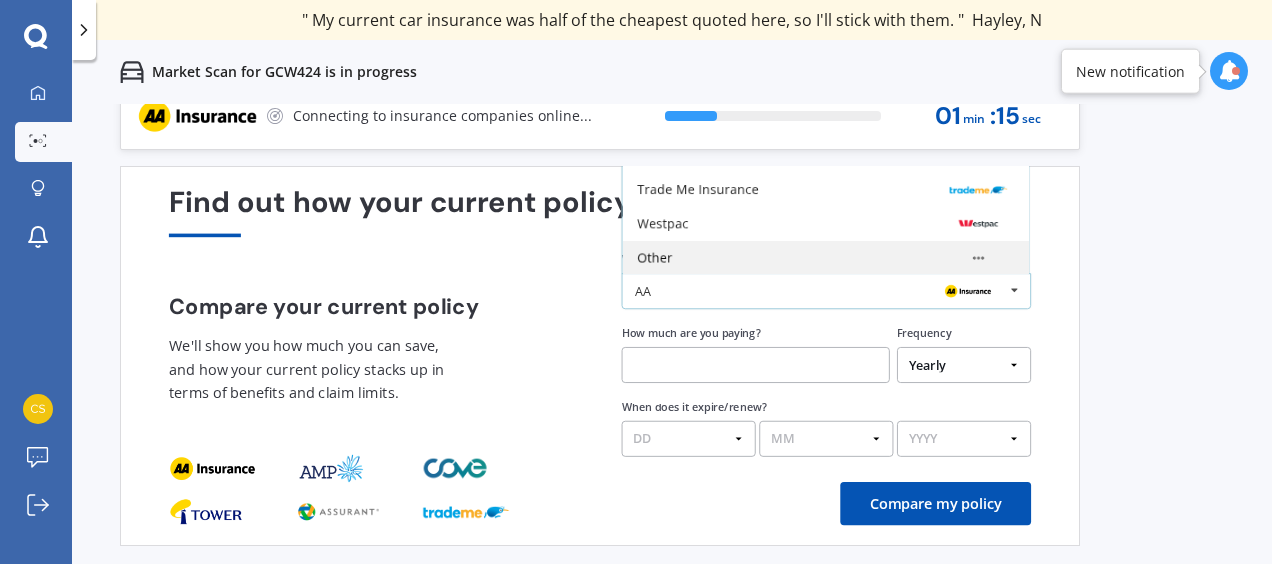 click on "Other" at bounding box center [825, 258] 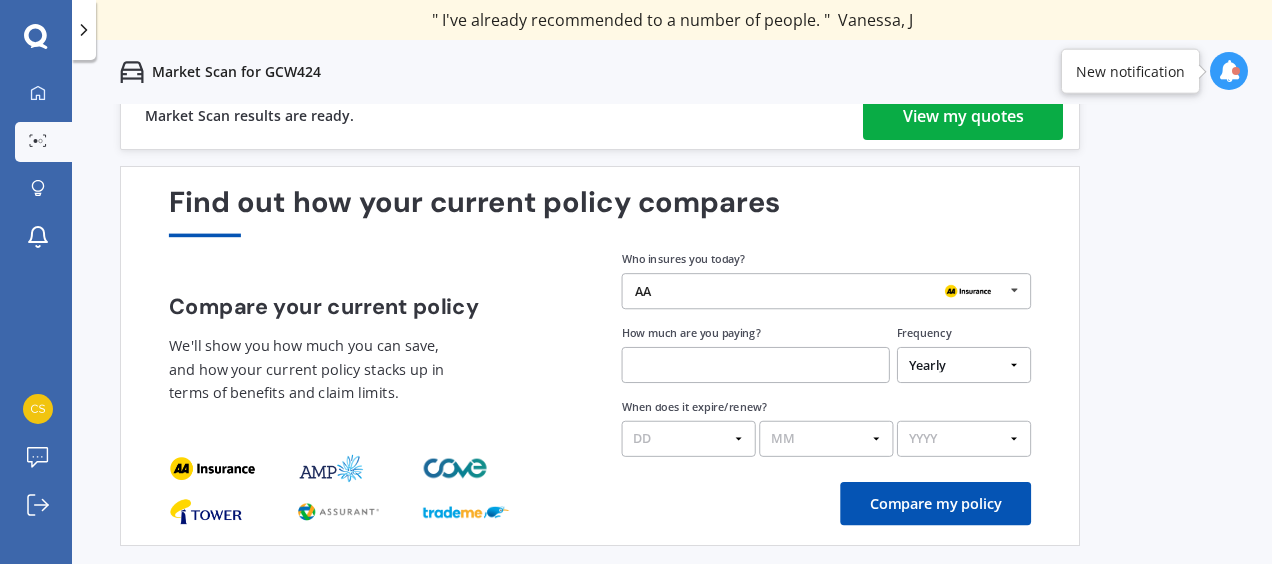 click on "Market Scan for GCW424" at bounding box center (672, 72) 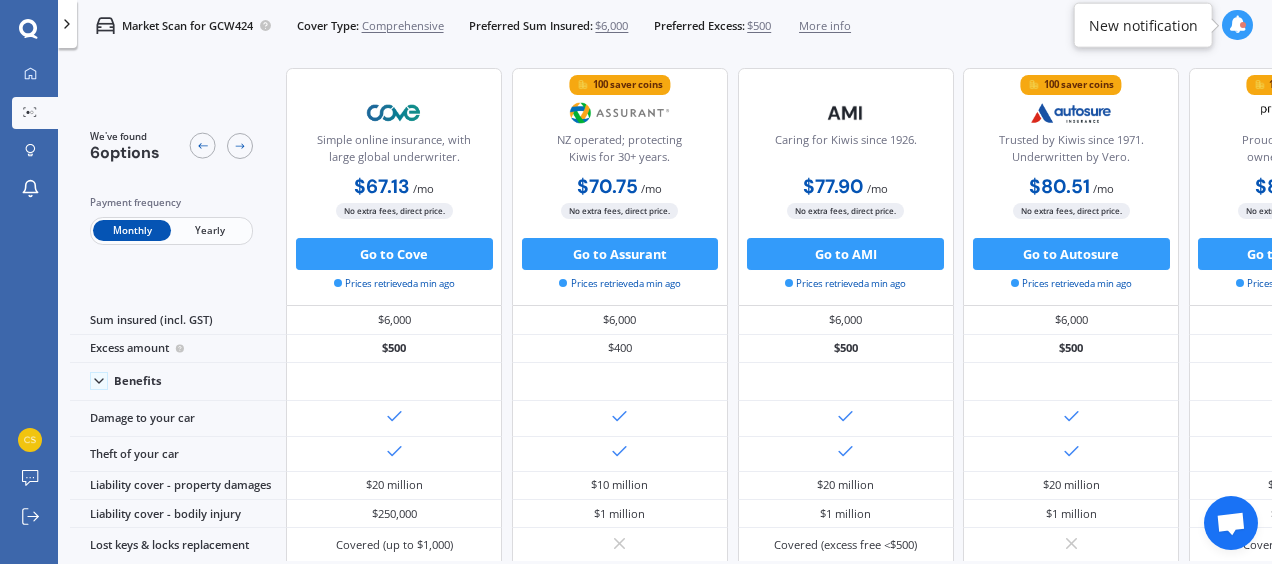 scroll, scrollTop: 0, scrollLeft: 0, axis: both 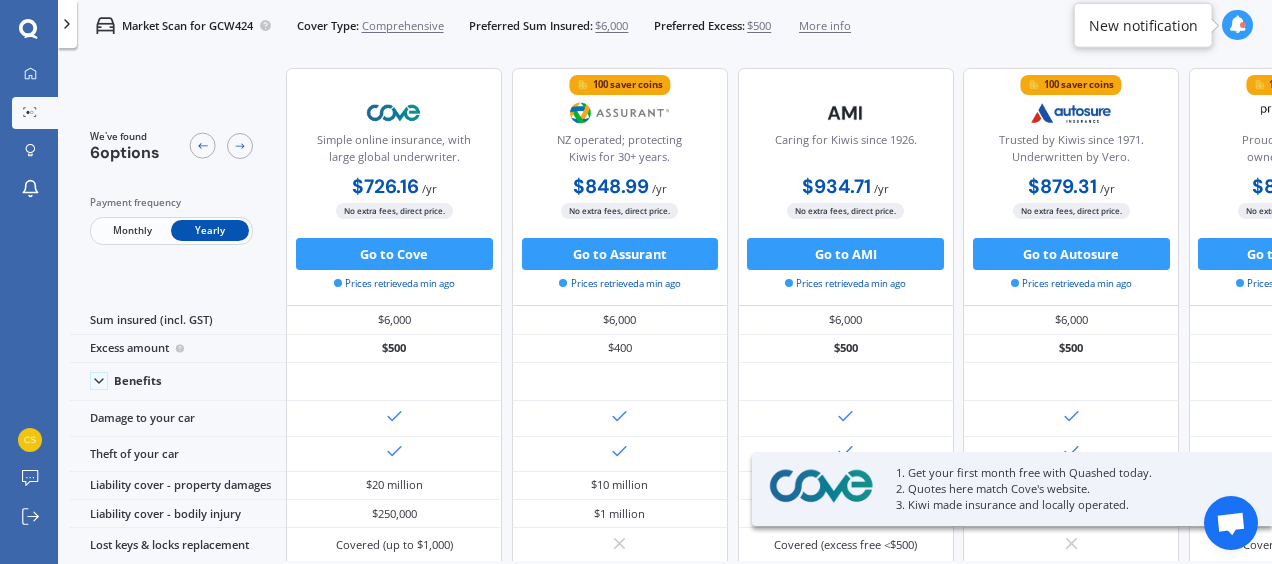click on "$6,000" at bounding box center (611, 26) 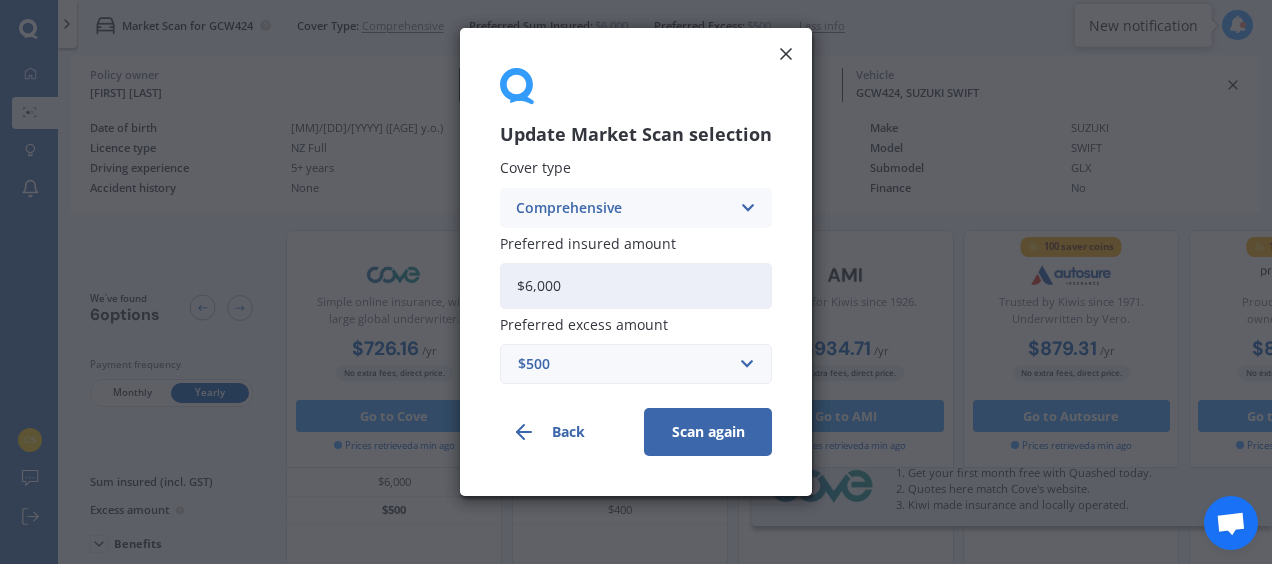 drag, startPoint x: 586, startPoint y: 286, endPoint x: 454, endPoint y: 308, distance: 133.82077 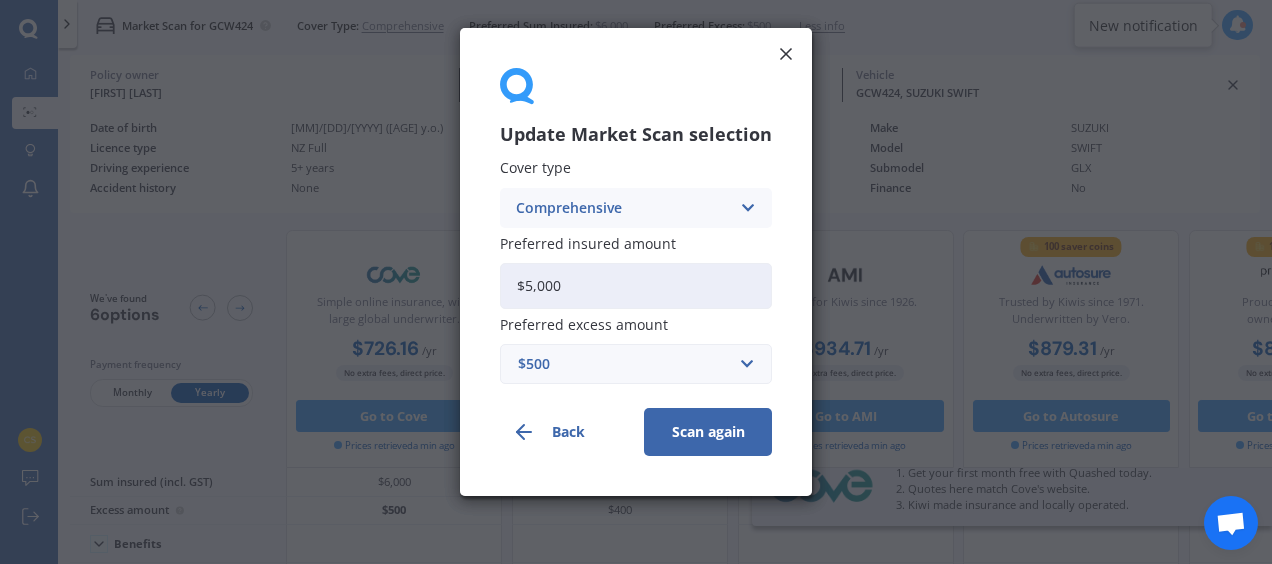 type on "$5,000" 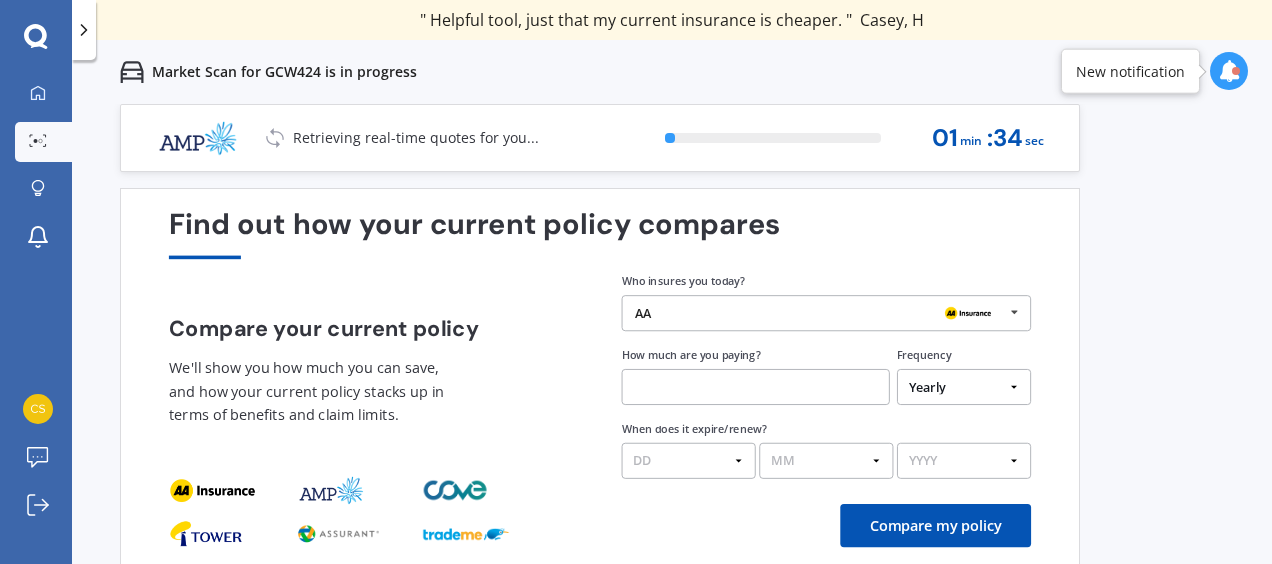 click at bounding box center [968, 314] 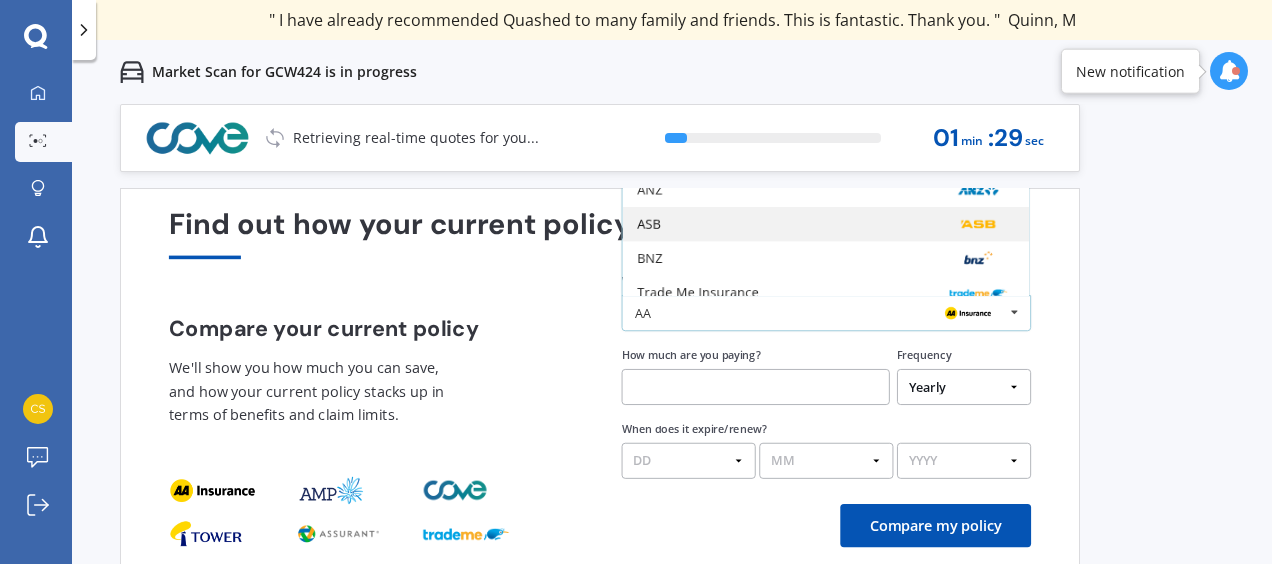 scroll, scrollTop: 0, scrollLeft: 0, axis: both 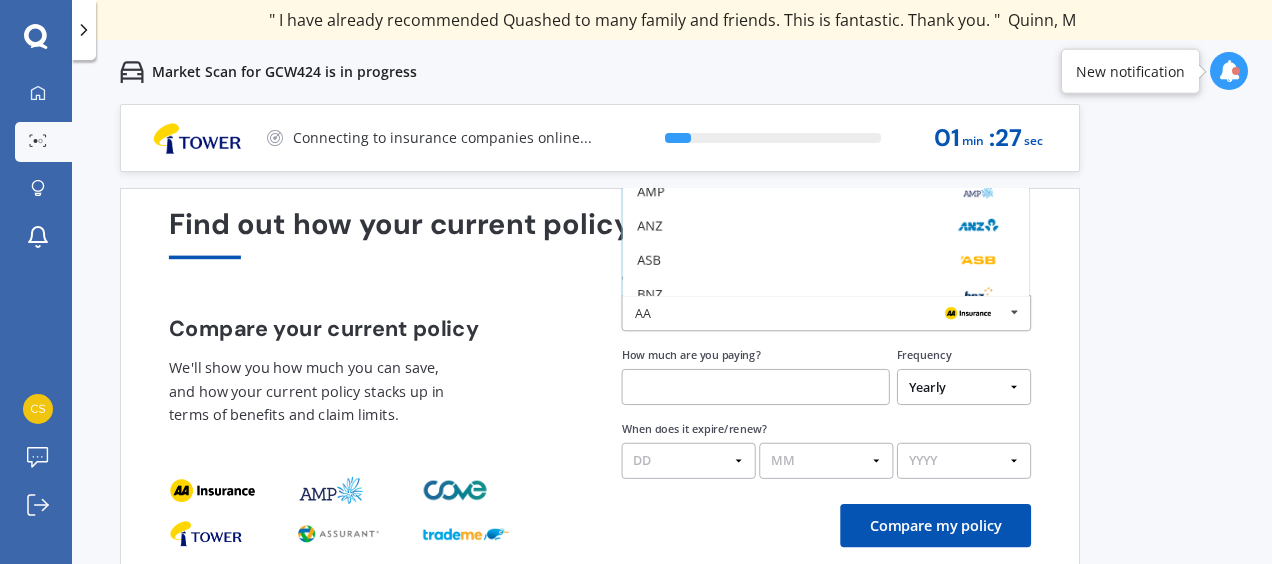 click on "Compare your current policy  We'll show you how much you can save, and how your current policy stacks up in terms of benefits and claim limits. Enter your policy information Who insures you today? AA AA Tower AMI State AMP ANZ ASB BNZ Trade Me Insurance Westpac Other How much are you paying? Frequency Yearly Six-Monthly Quarterly Monthly Fortnightly Weekly One-Off When does it expire/renew? DD 01 02 03 04 05 06 07 08 09 10 11 12 13 14 15 16 17 18 19 20 21 22 23 24 25 26 27 28 29 30 31 MM 01 02 03 04 05 06 07 08 09 10 11 12 YYYY 2026 2025 2024" at bounding box center [600, 375] 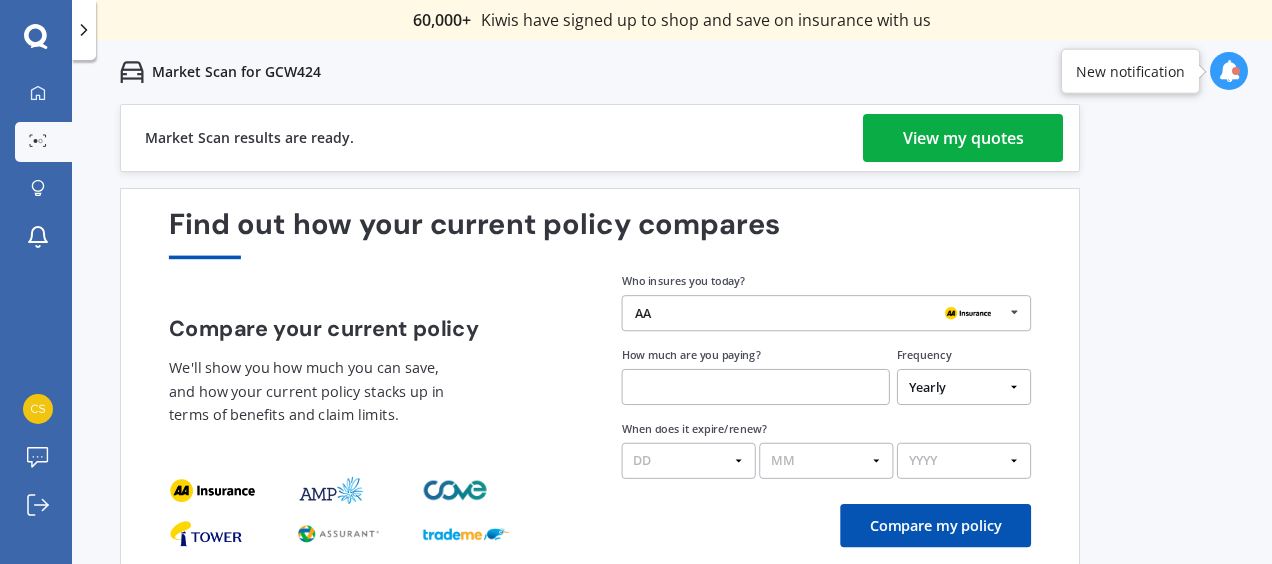 click on "View my quotes" at bounding box center (963, 138) 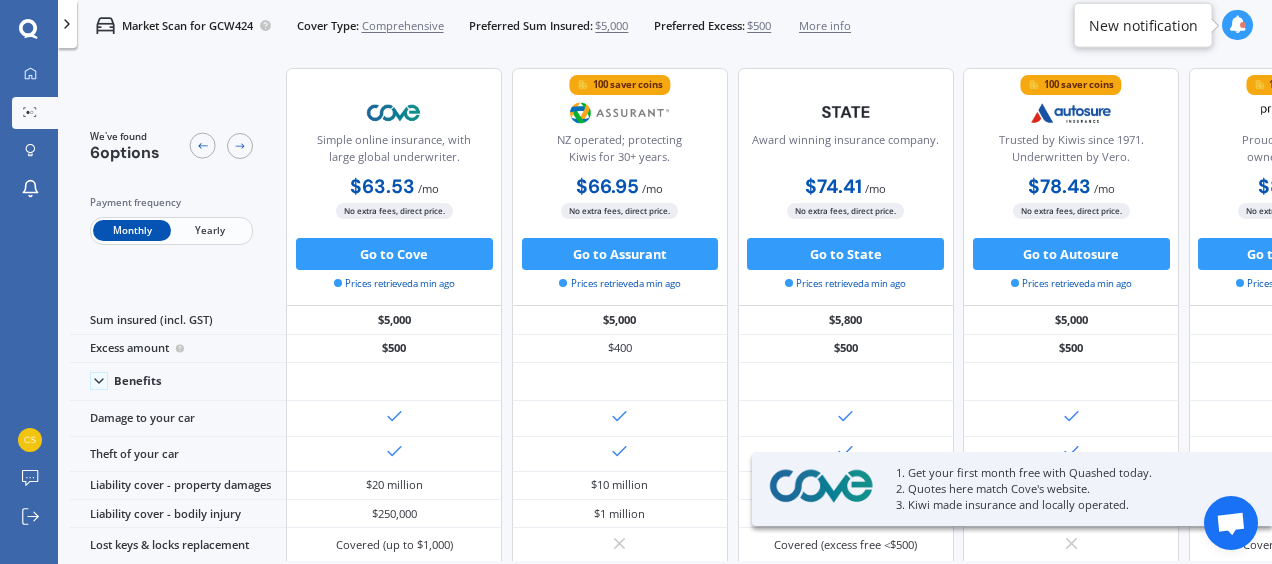 click on "Yearly" at bounding box center (210, 230) 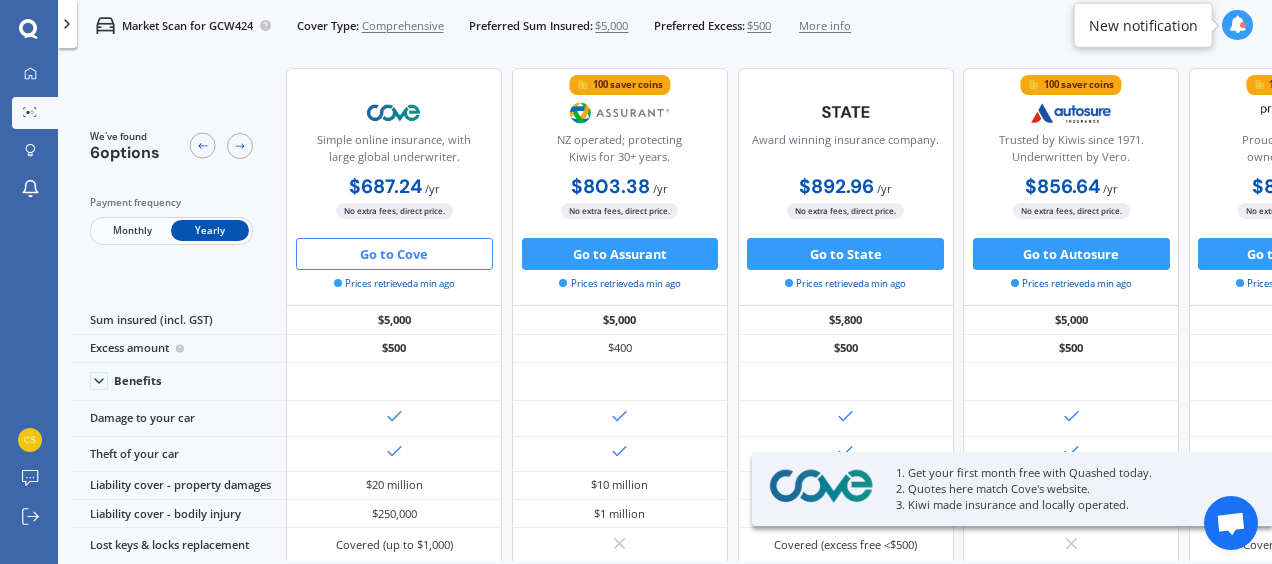click on "Go to Cove" at bounding box center [394, 254] 